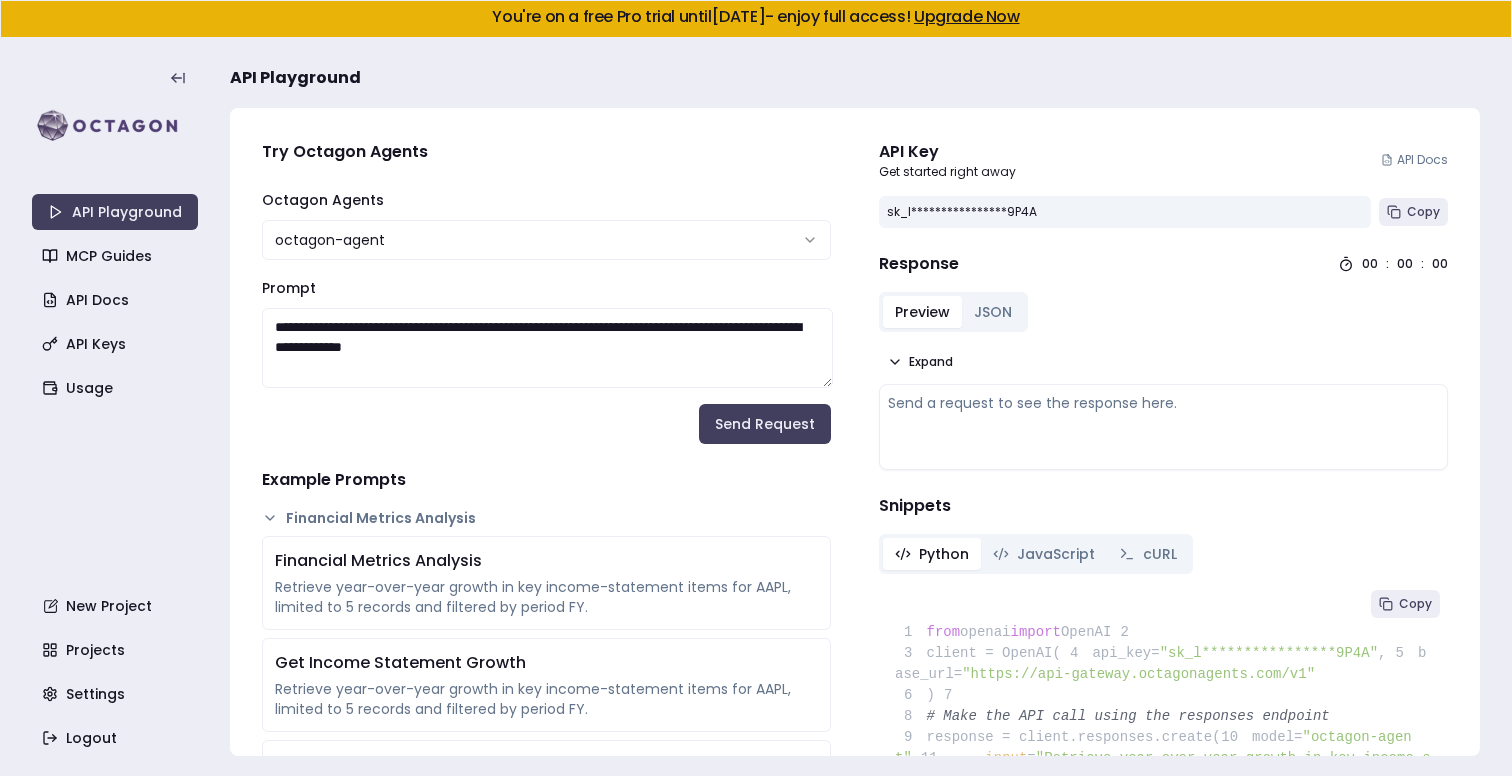 scroll, scrollTop: 0, scrollLeft: 0, axis: both 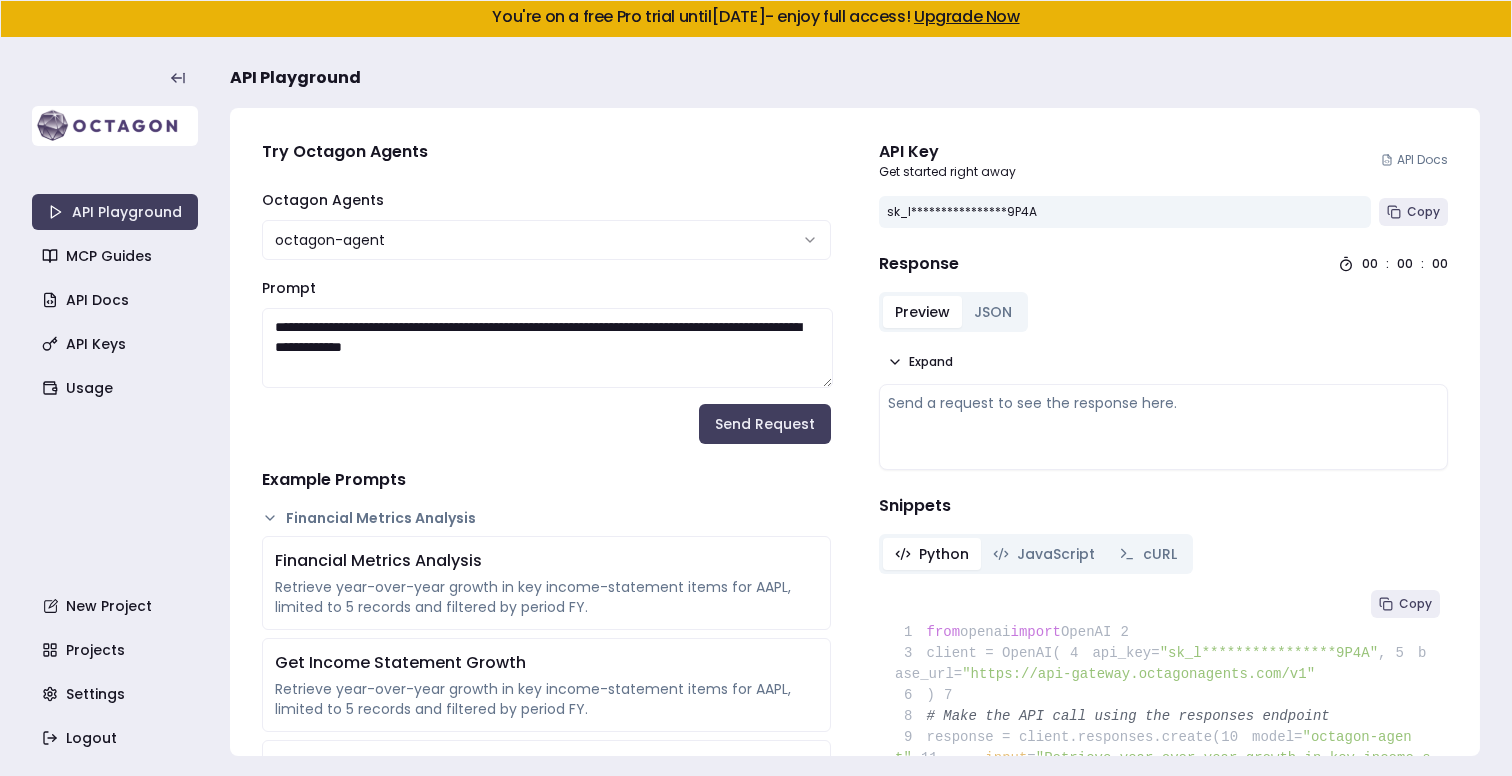 click at bounding box center [115, 126] 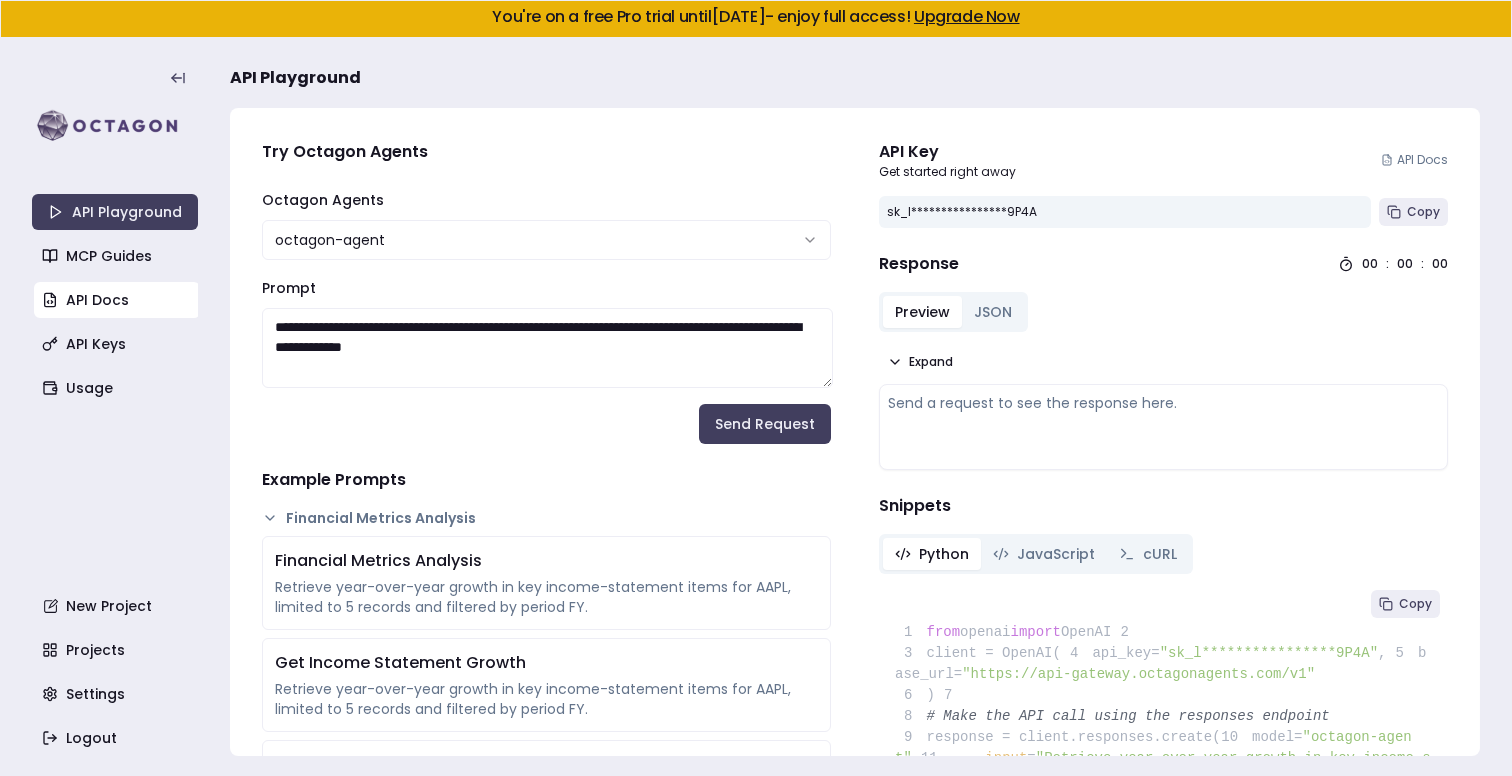 click on "API Docs" at bounding box center [117, 300] 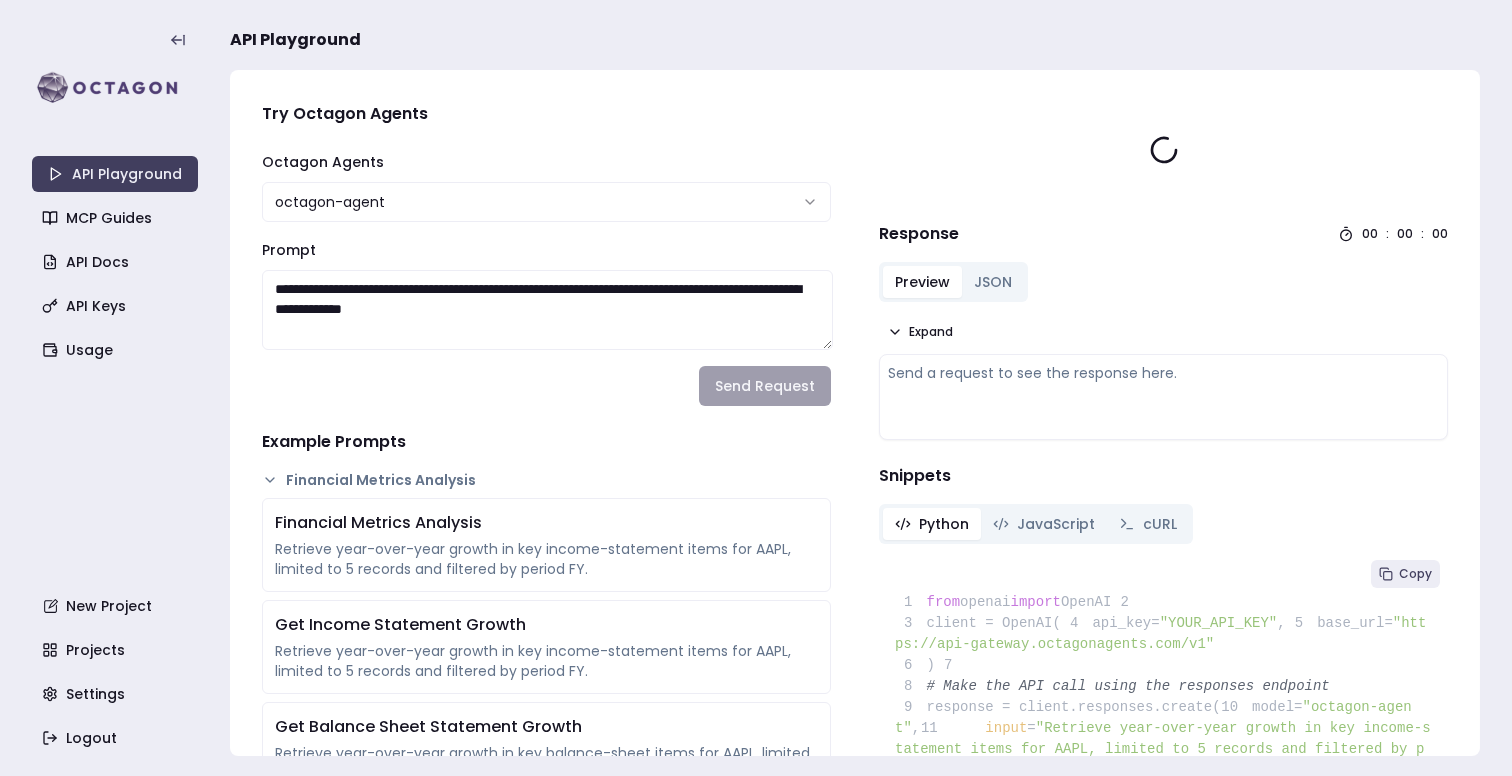 scroll, scrollTop: 0, scrollLeft: 0, axis: both 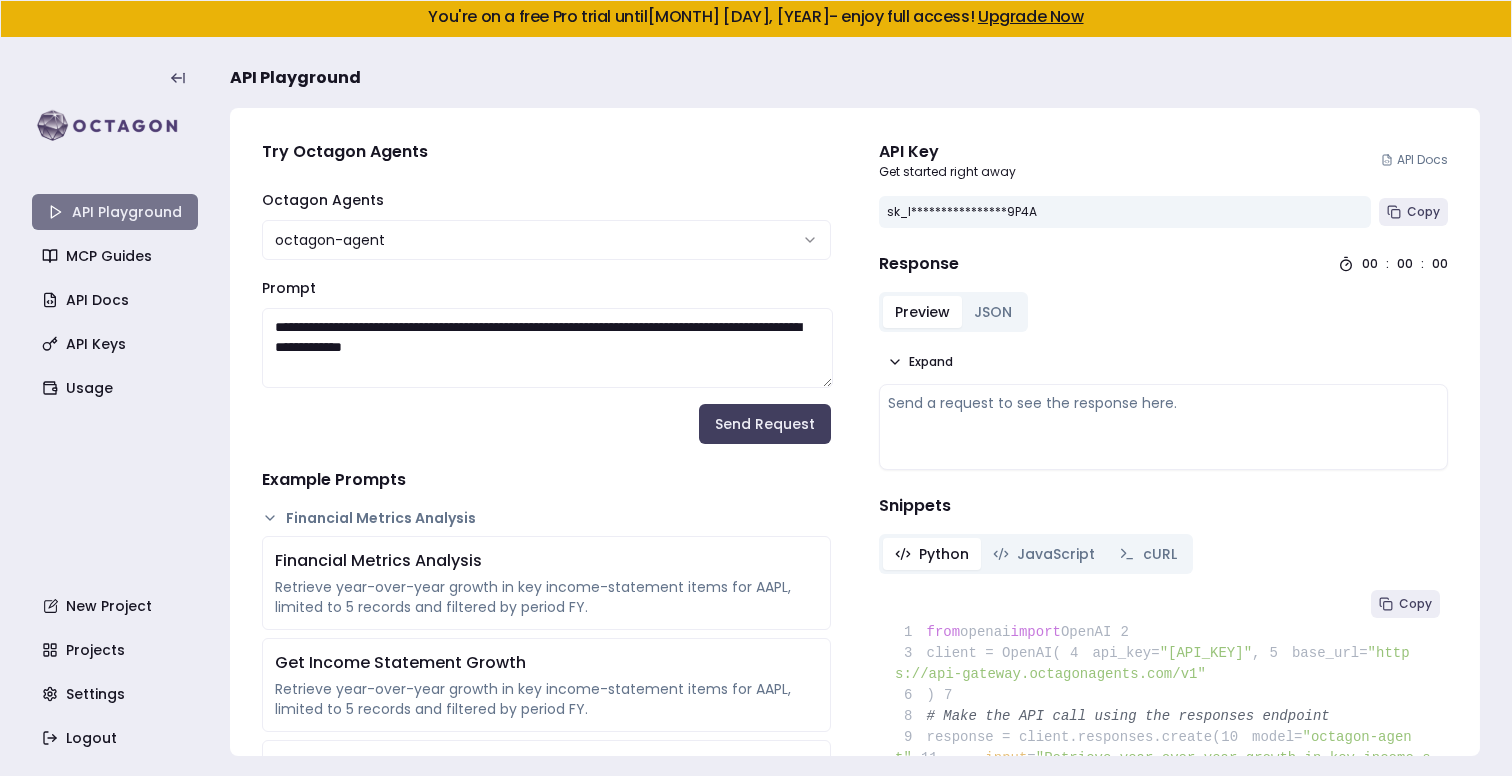 click on "API Playground" at bounding box center (115, 212) 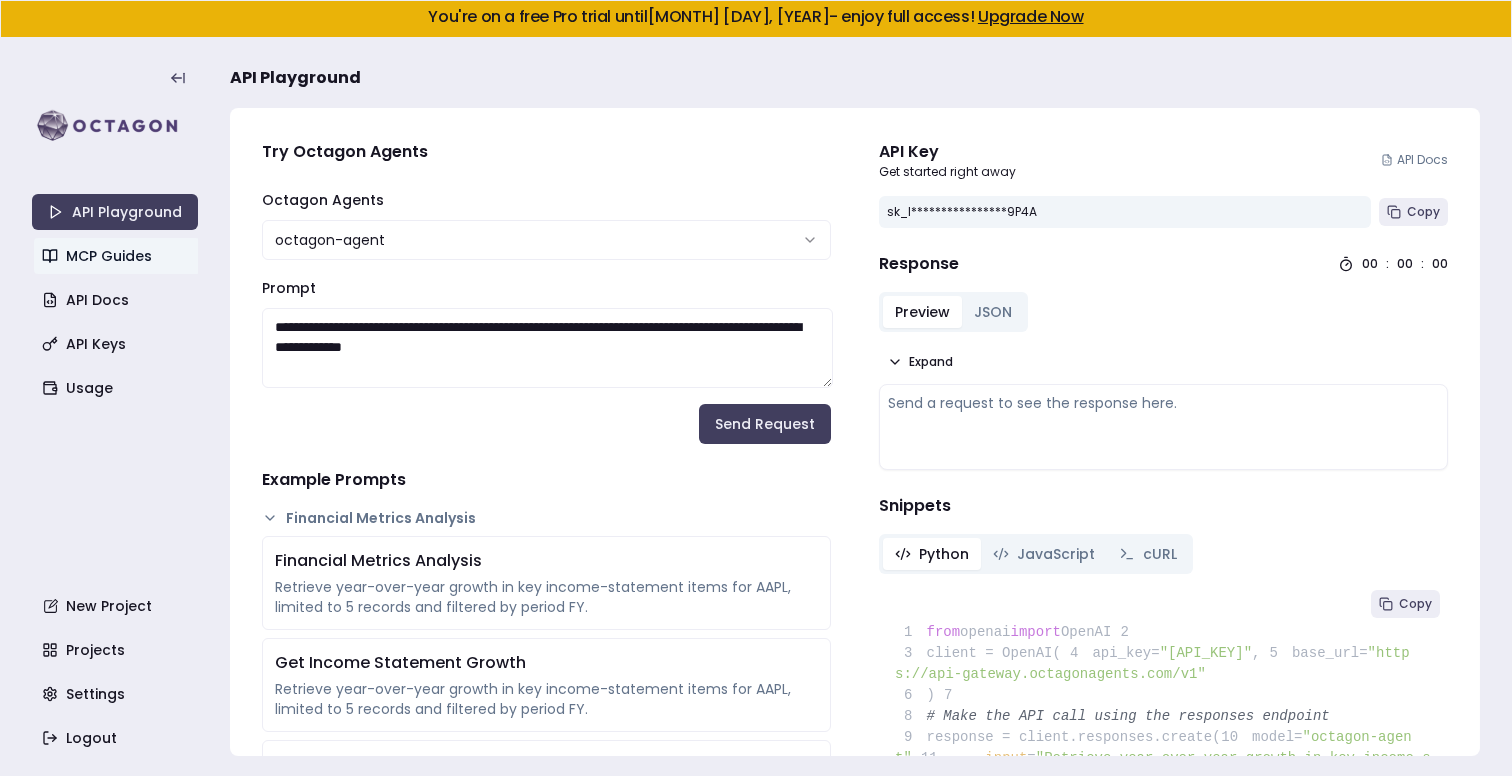 click on "**********" at bounding box center (756, 388) 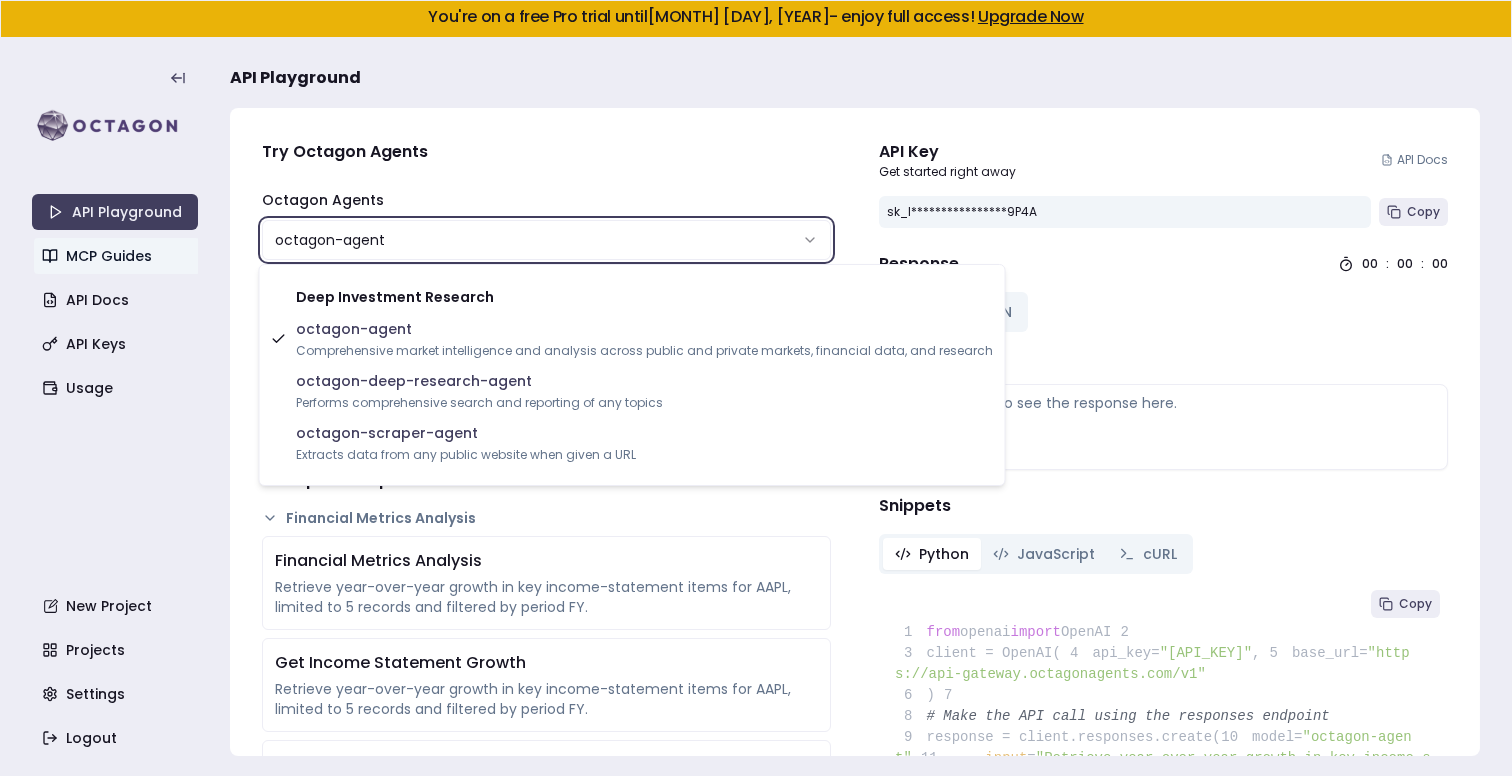click on "**********" at bounding box center [756, 388] 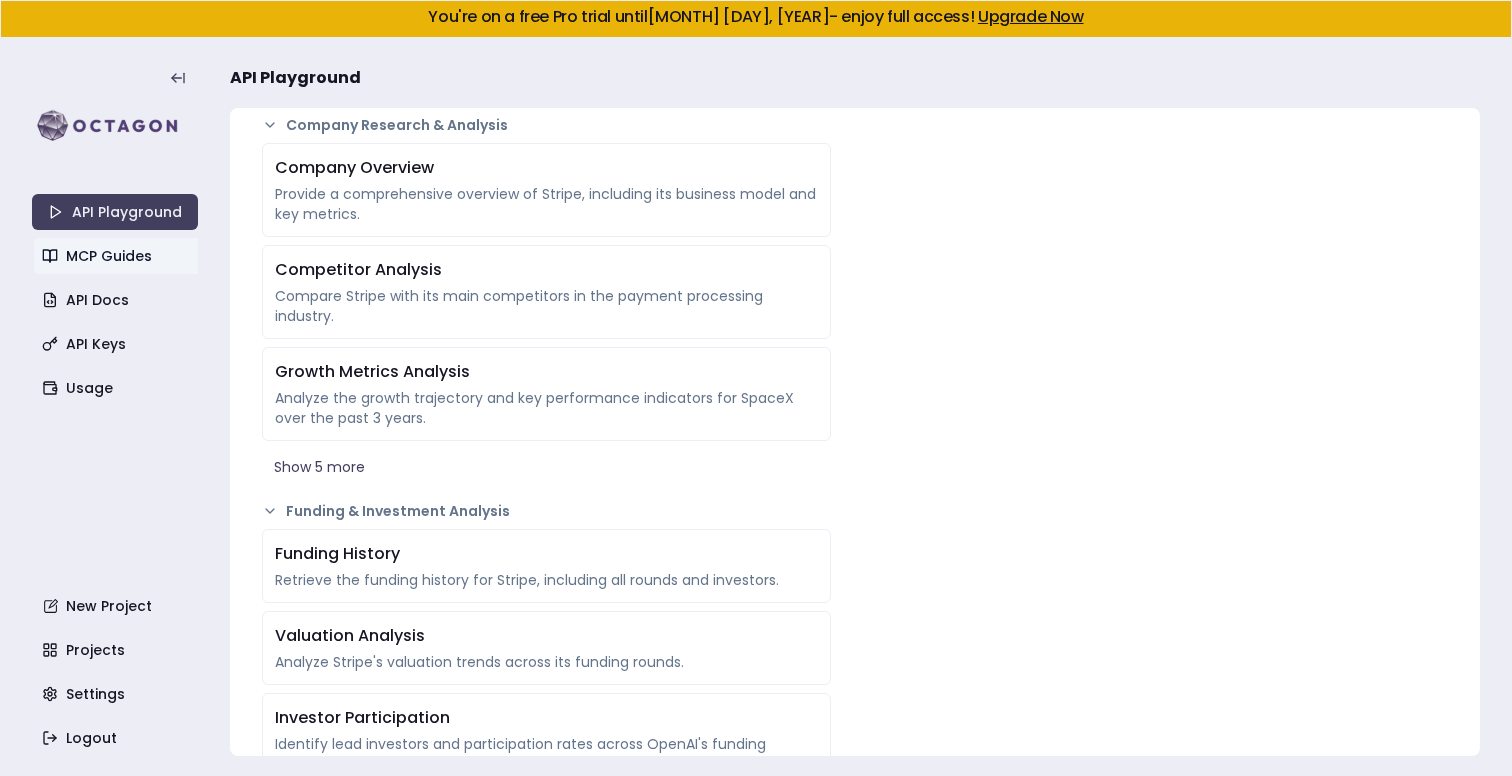 scroll, scrollTop: 1899, scrollLeft: 0, axis: vertical 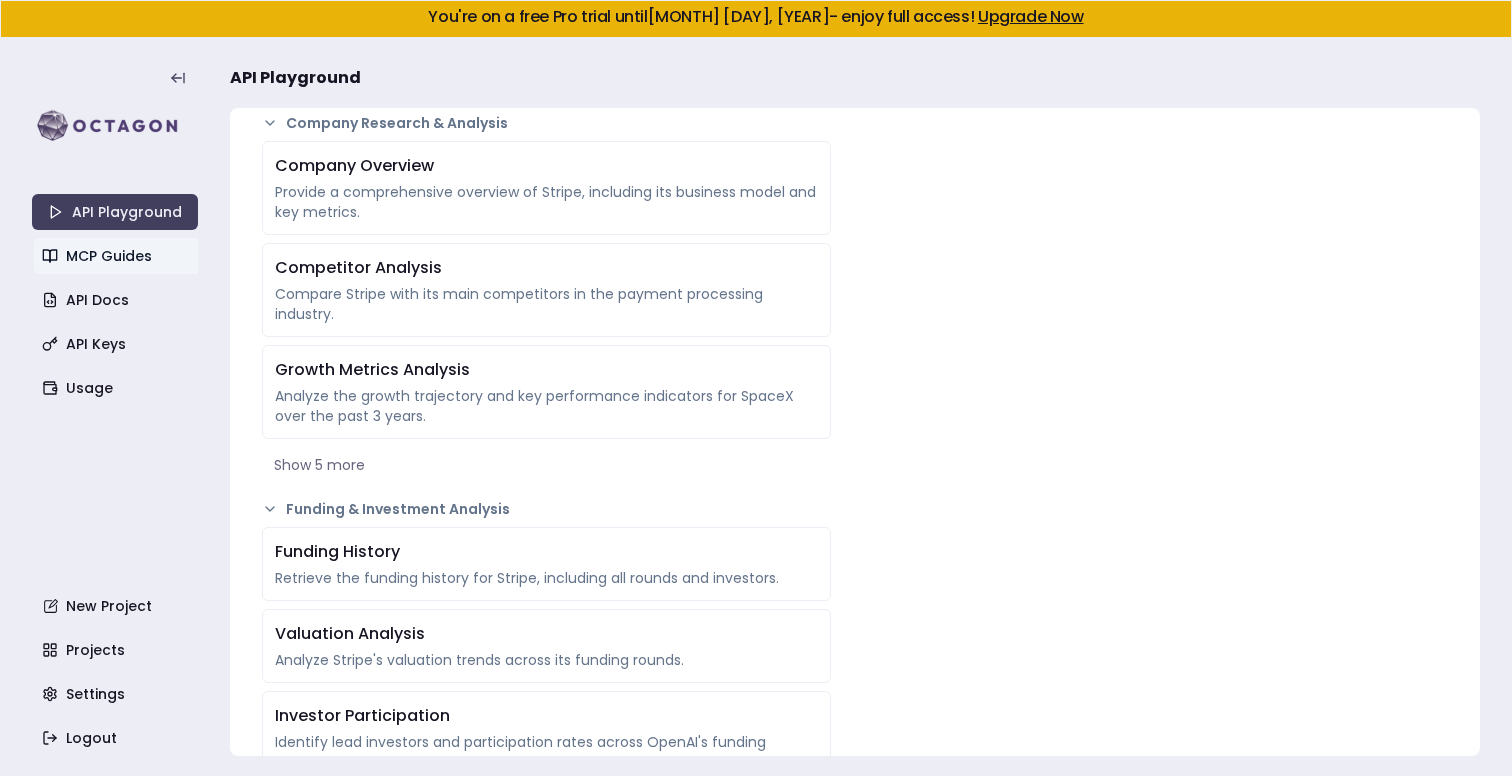 click on "Show 5 more" at bounding box center [546, 465] 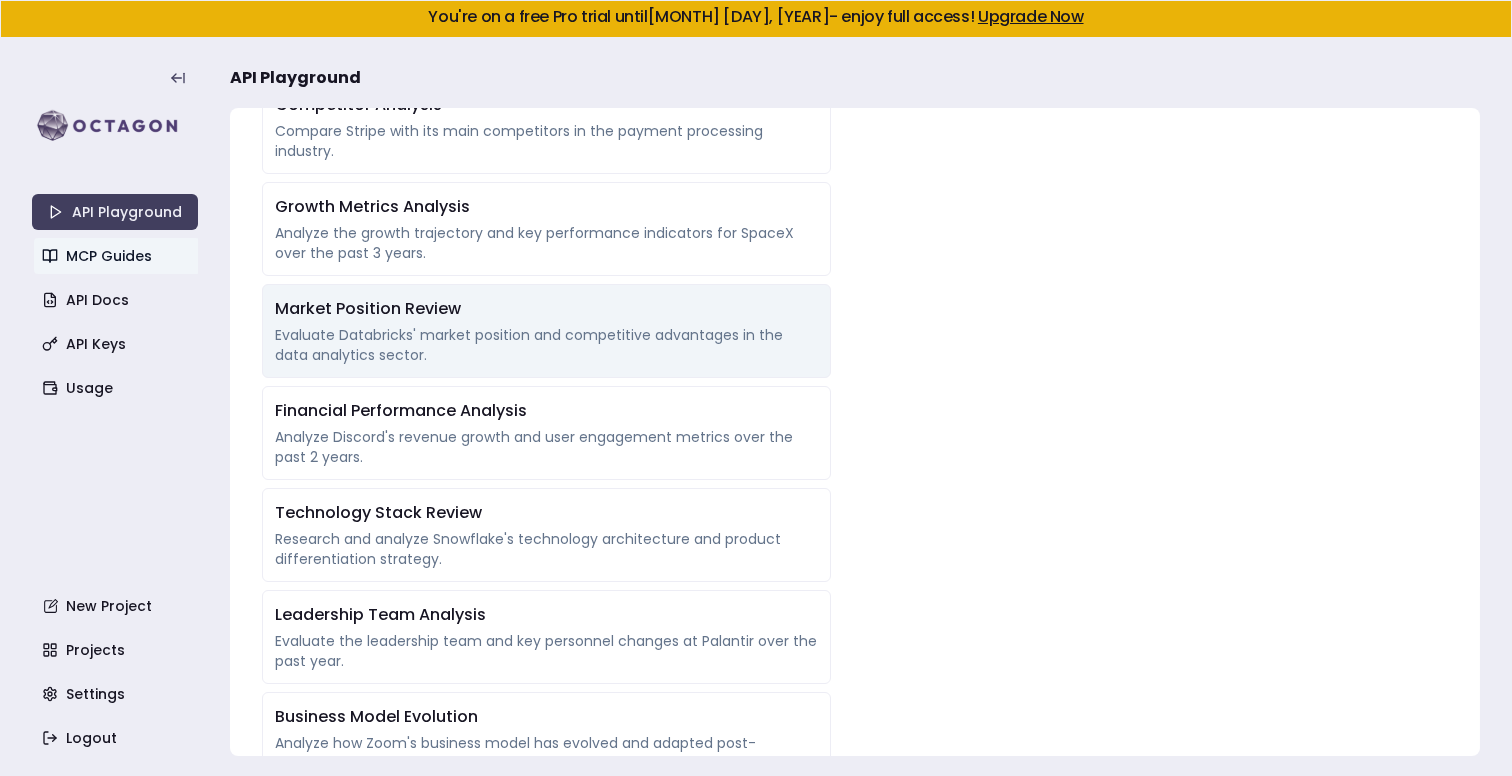 scroll, scrollTop: 2064, scrollLeft: 0, axis: vertical 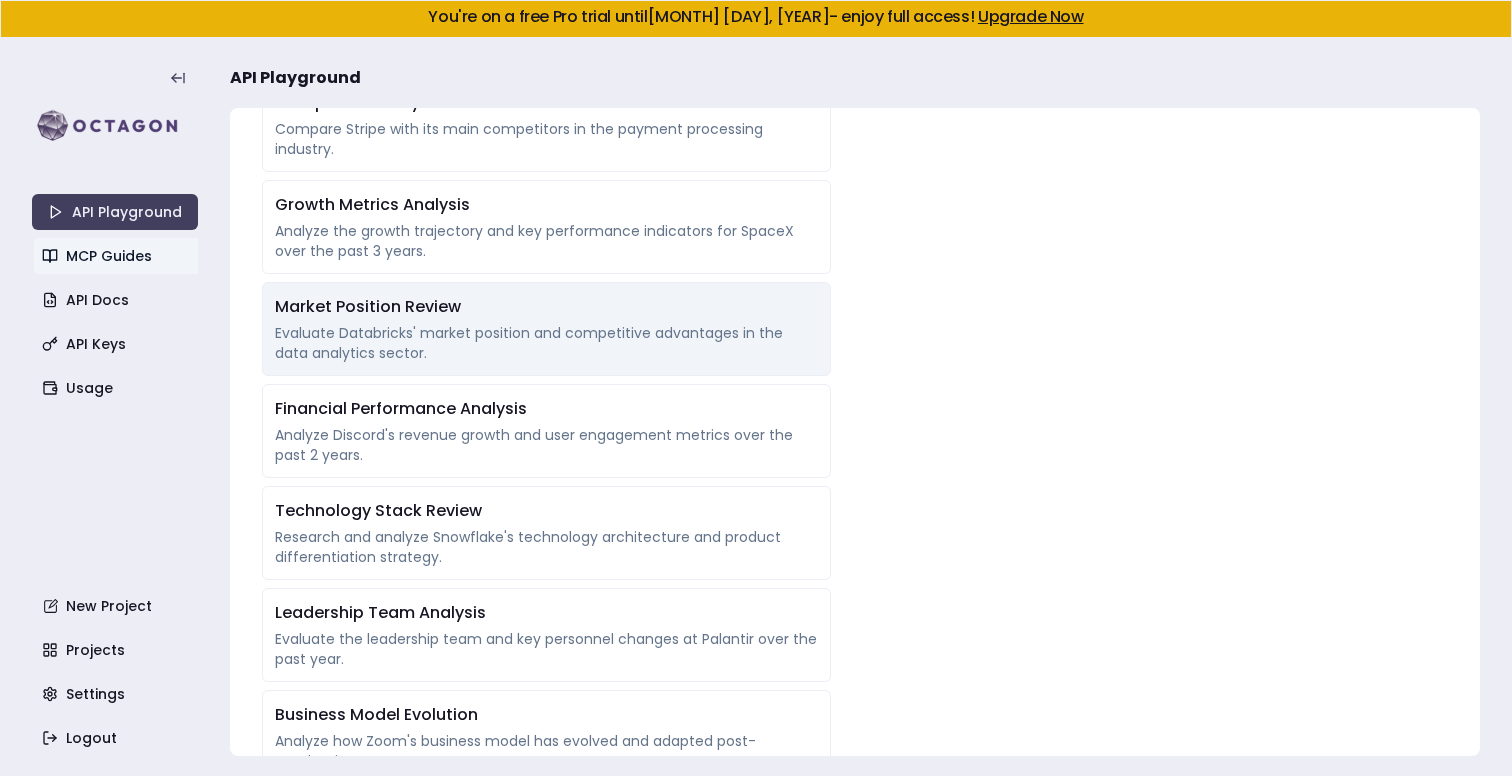 click on "Evaluate Databricks' market position and competitive advantages in the data analytics sector." at bounding box center [546, 343] 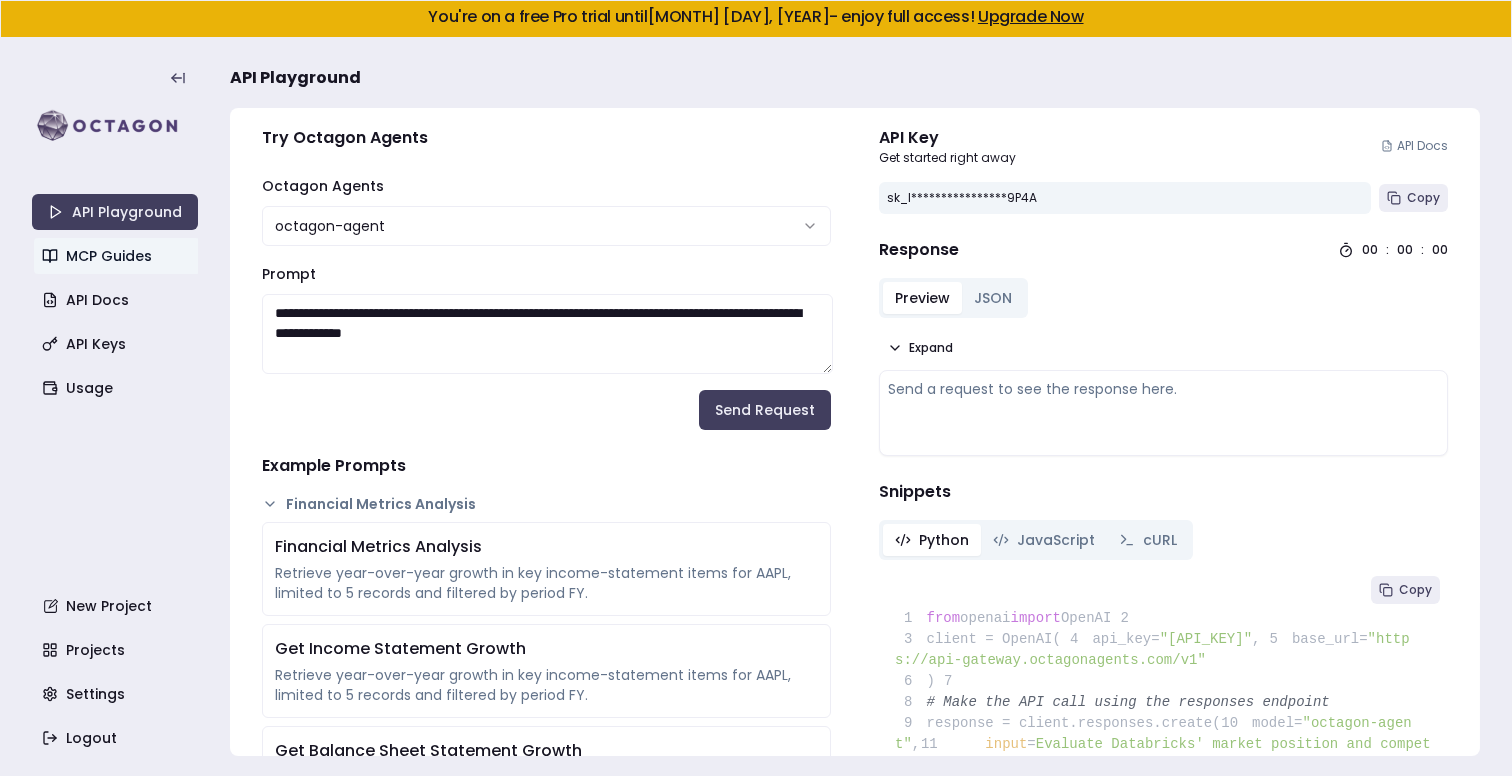 scroll, scrollTop: 0, scrollLeft: 0, axis: both 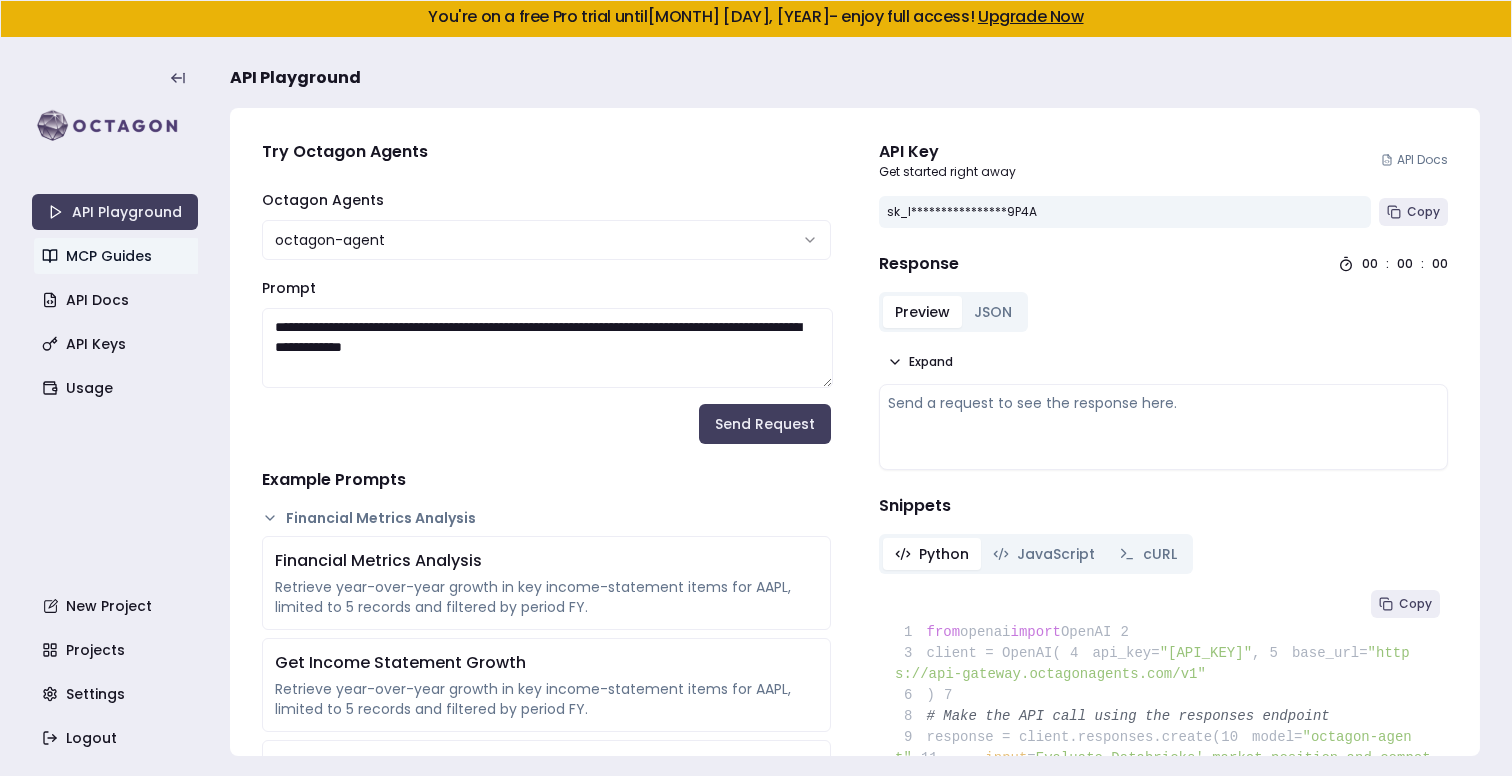 click on "**********" at bounding box center (547, 348) 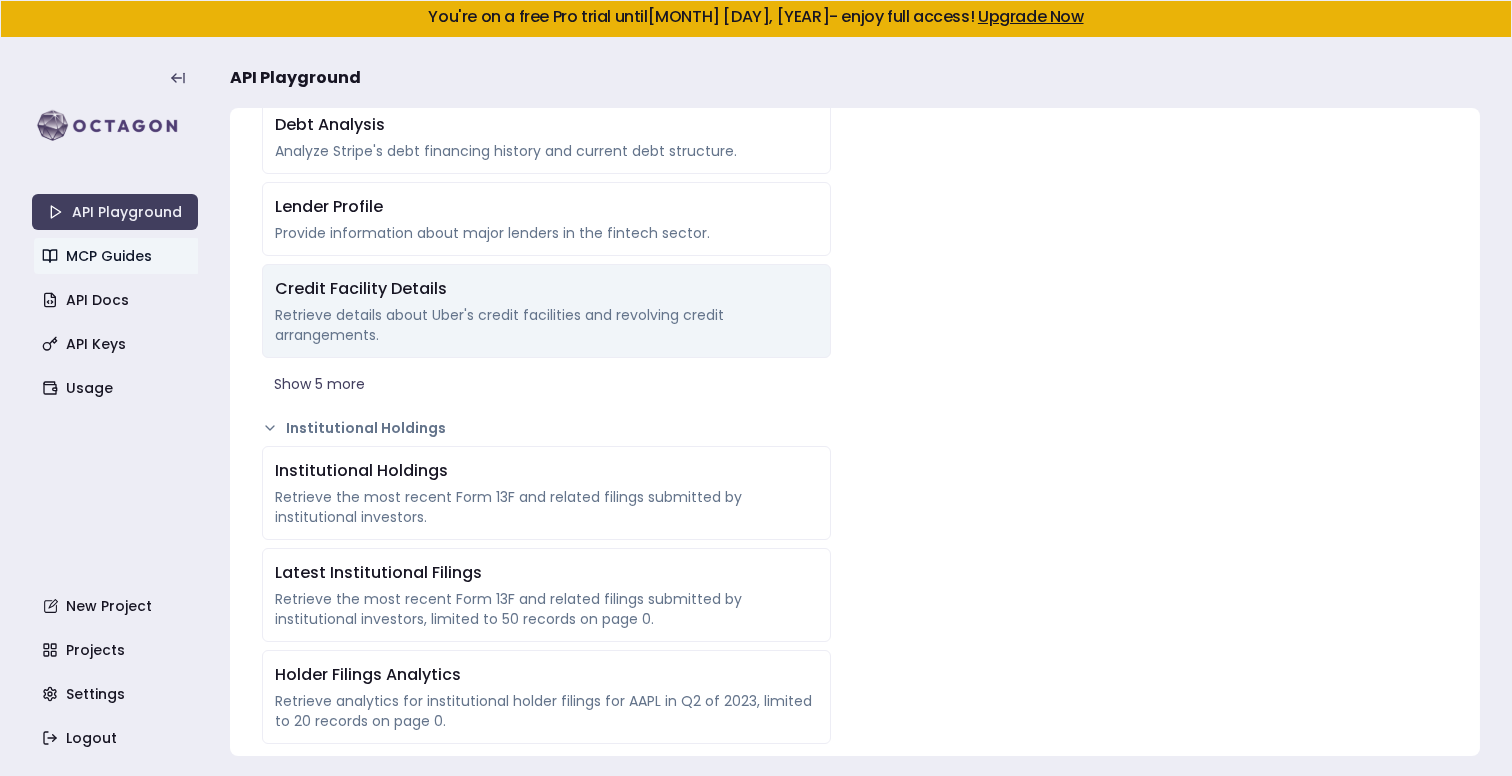 scroll, scrollTop: 4670, scrollLeft: 0, axis: vertical 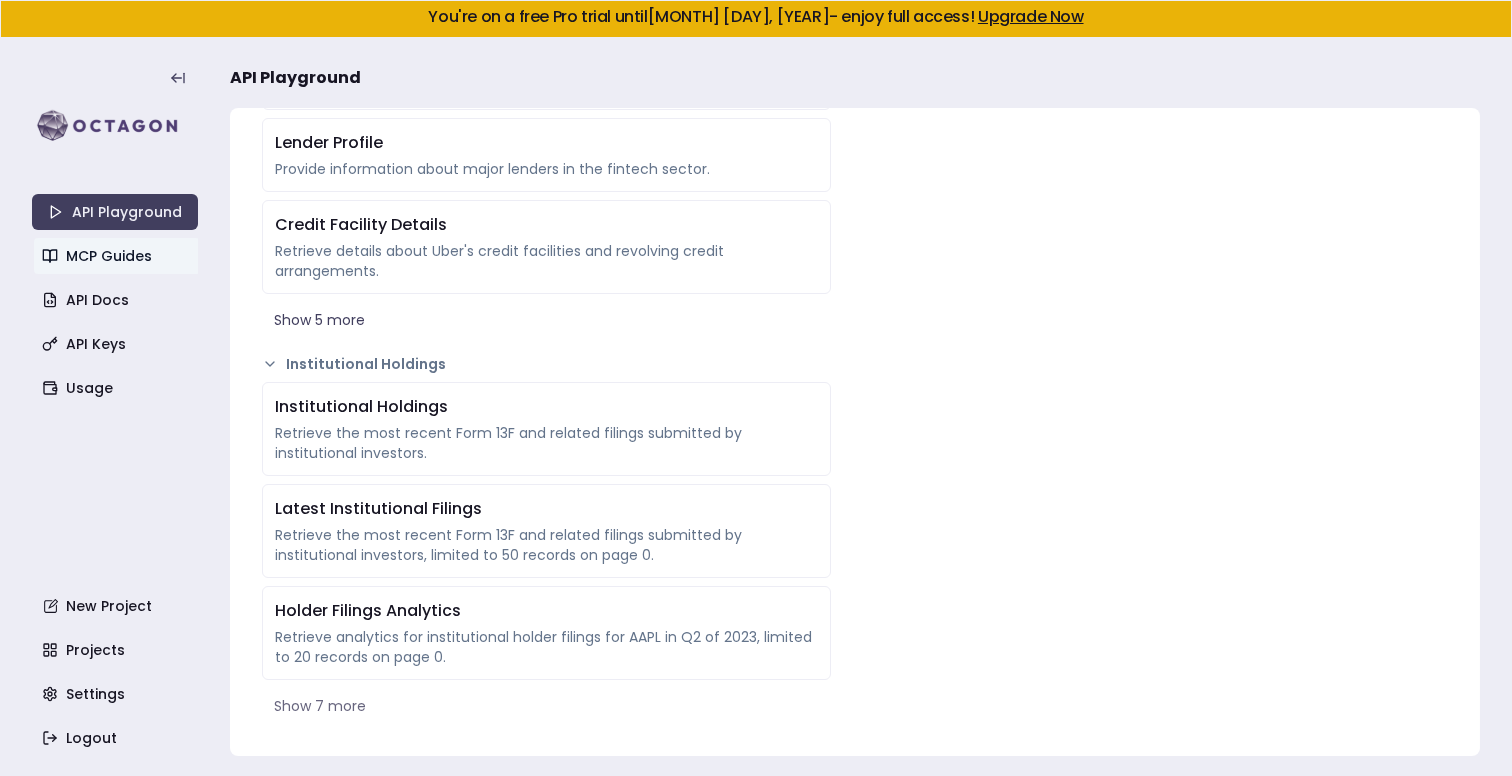 type on "**********" 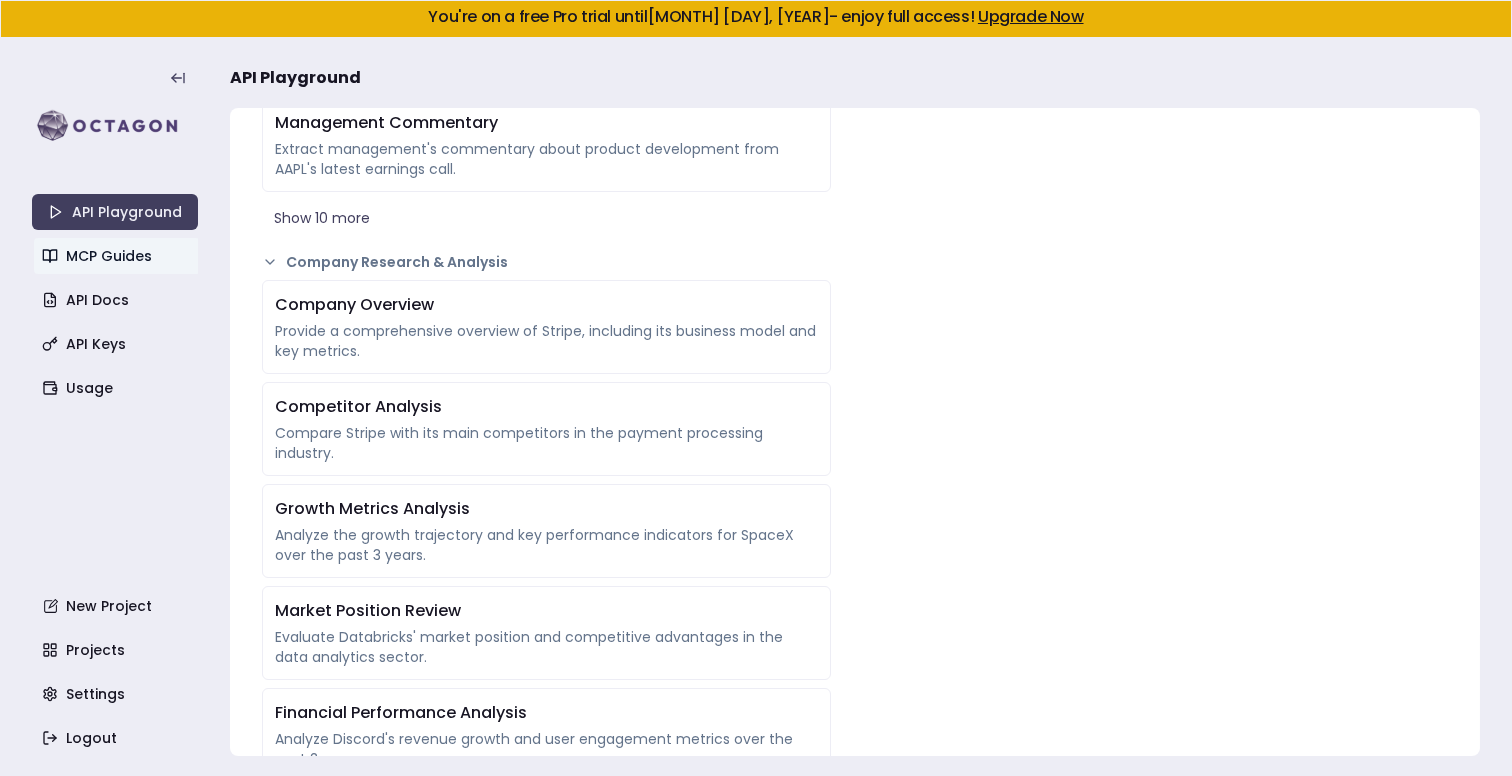 scroll, scrollTop: 1725, scrollLeft: 0, axis: vertical 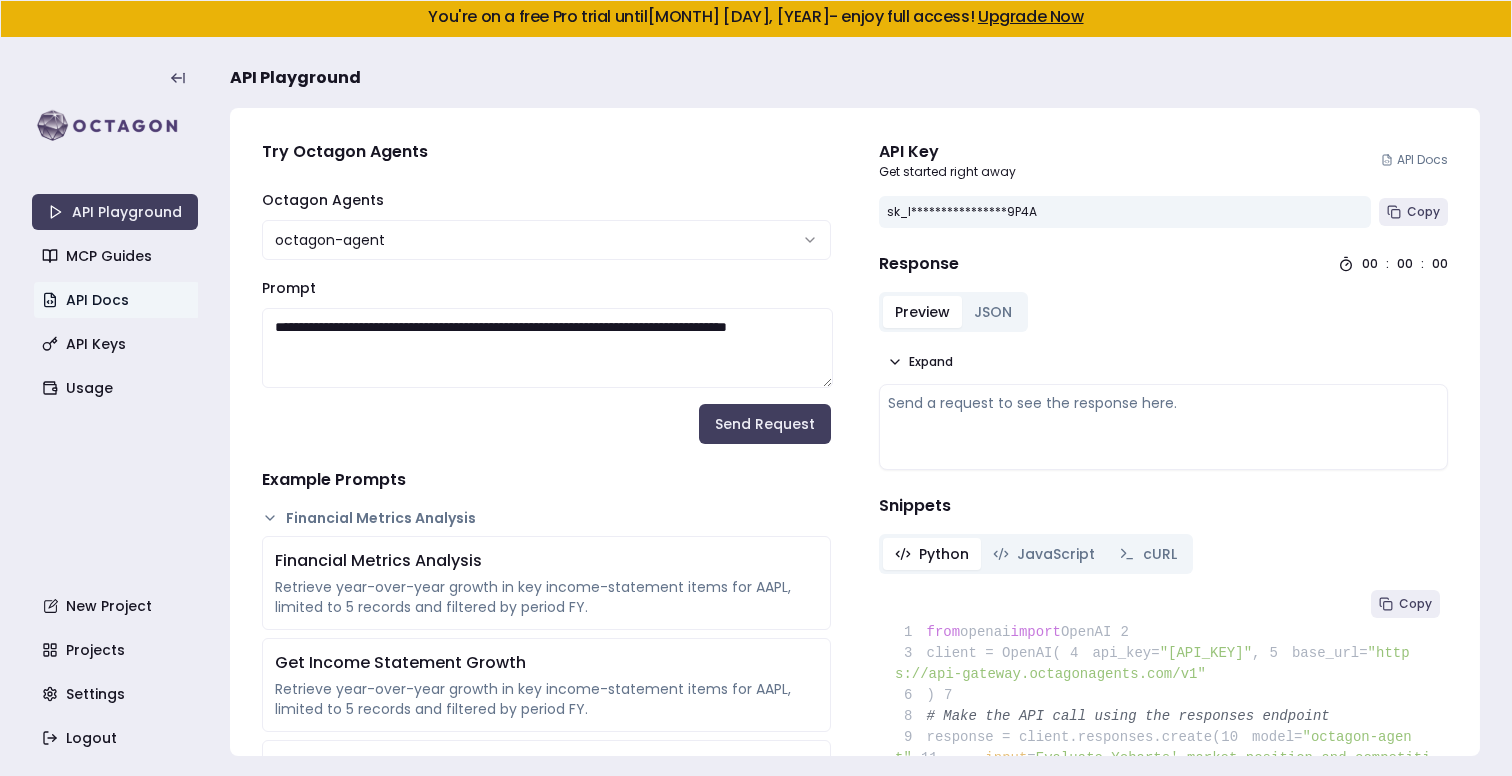 click on "**********" at bounding box center [756, 388] 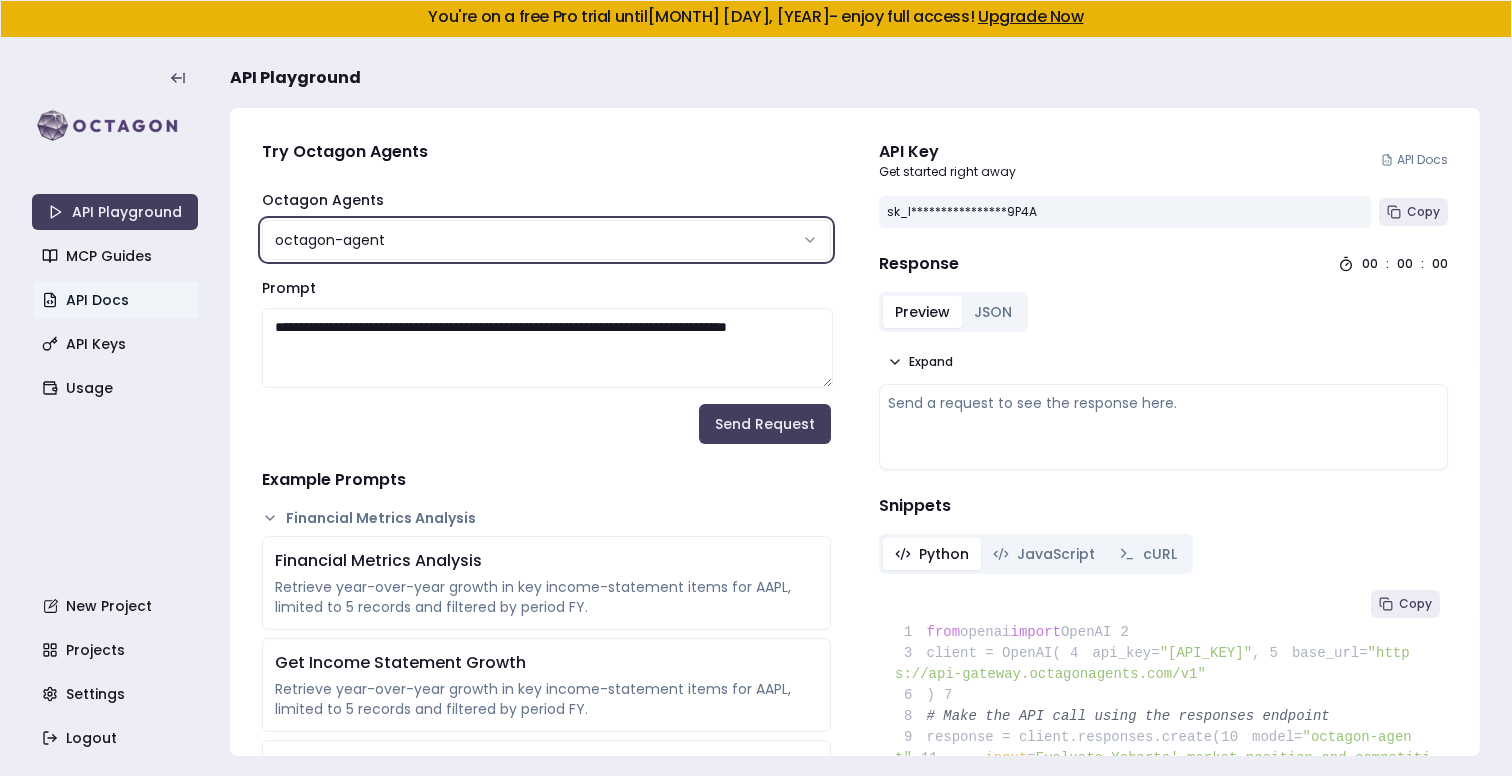 click on "**********" at bounding box center (756, 388) 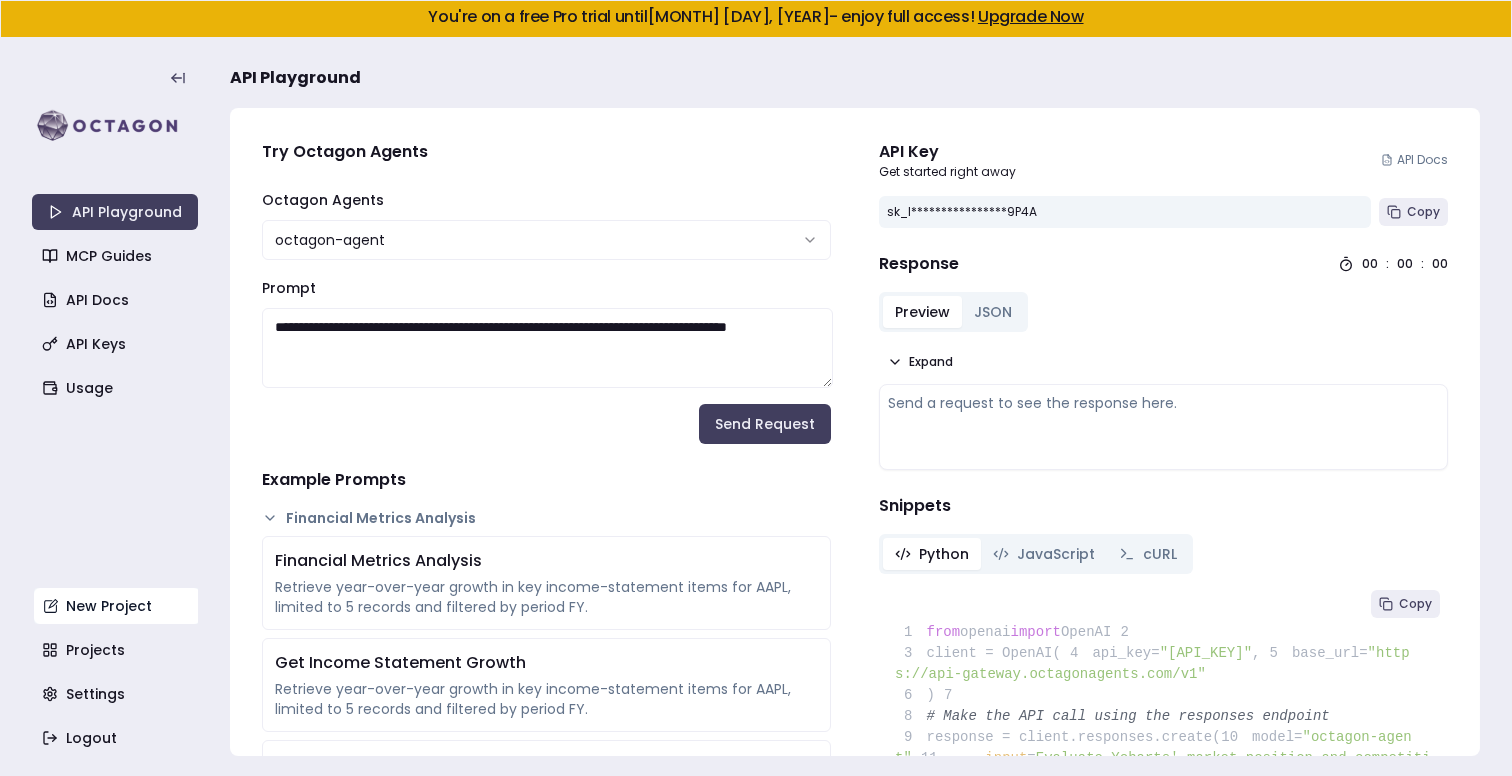 click on "New Project" at bounding box center [117, 606] 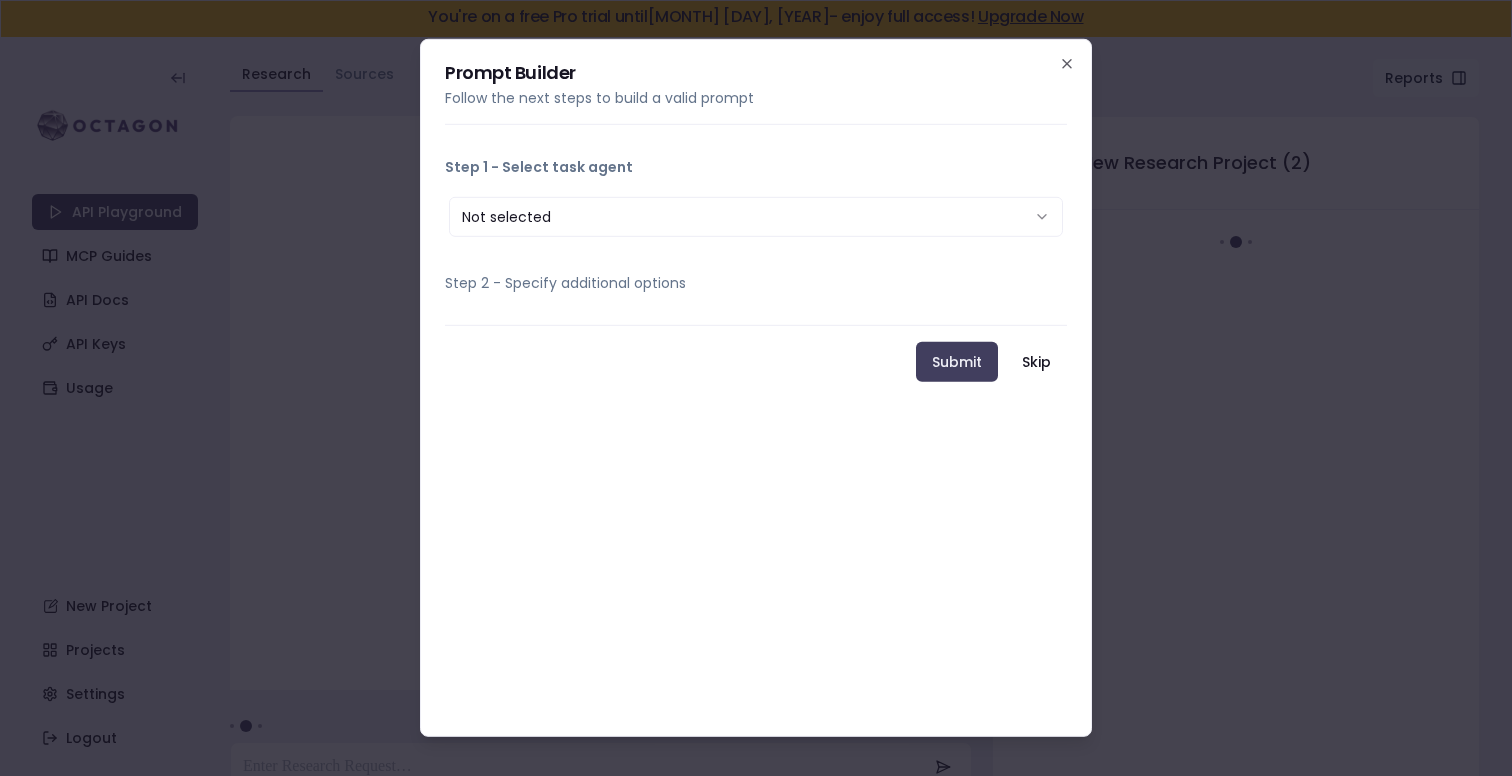 scroll, scrollTop: 38, scrollLeft: 0, axis: vertical 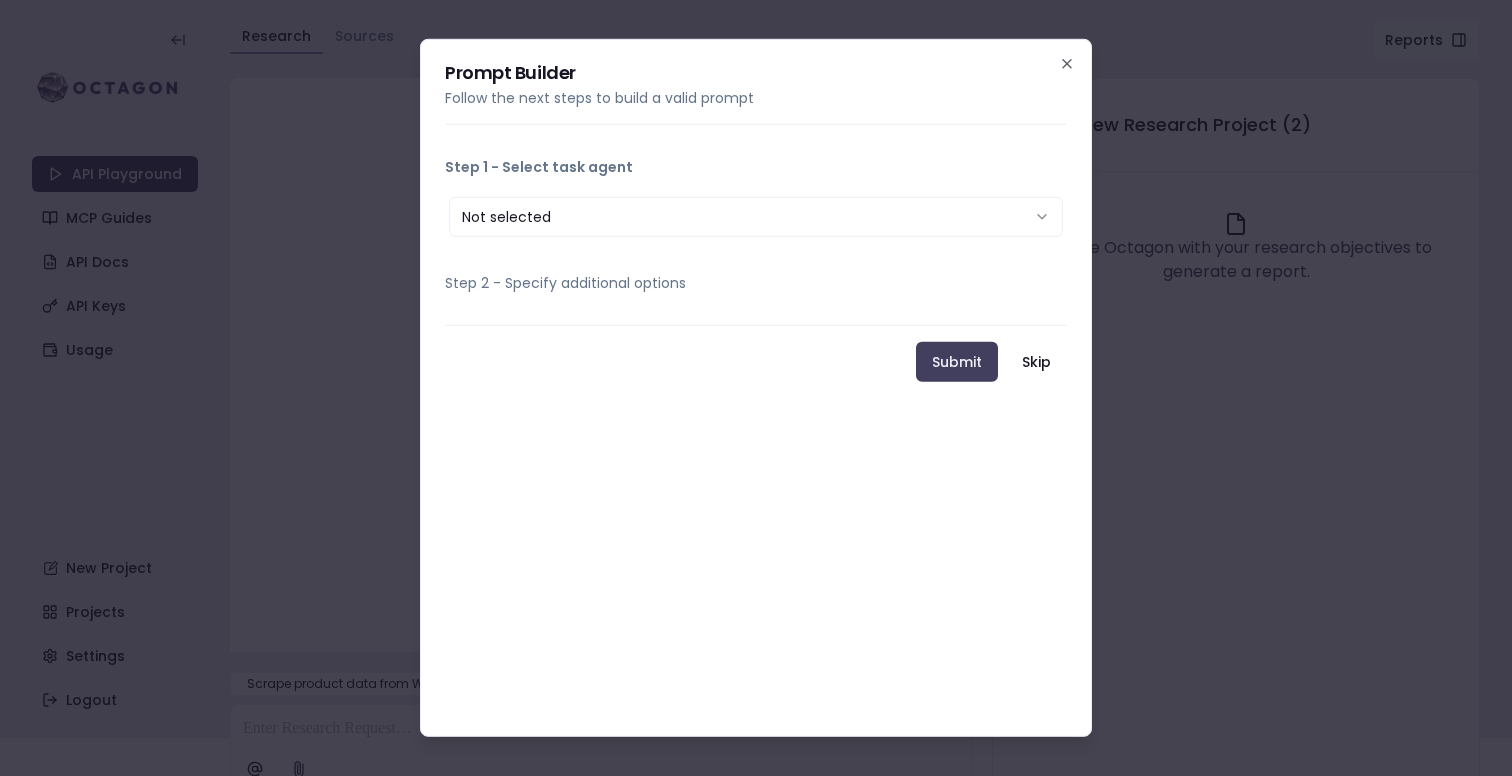 click on "Not selected" at bounding box center (756, 217) 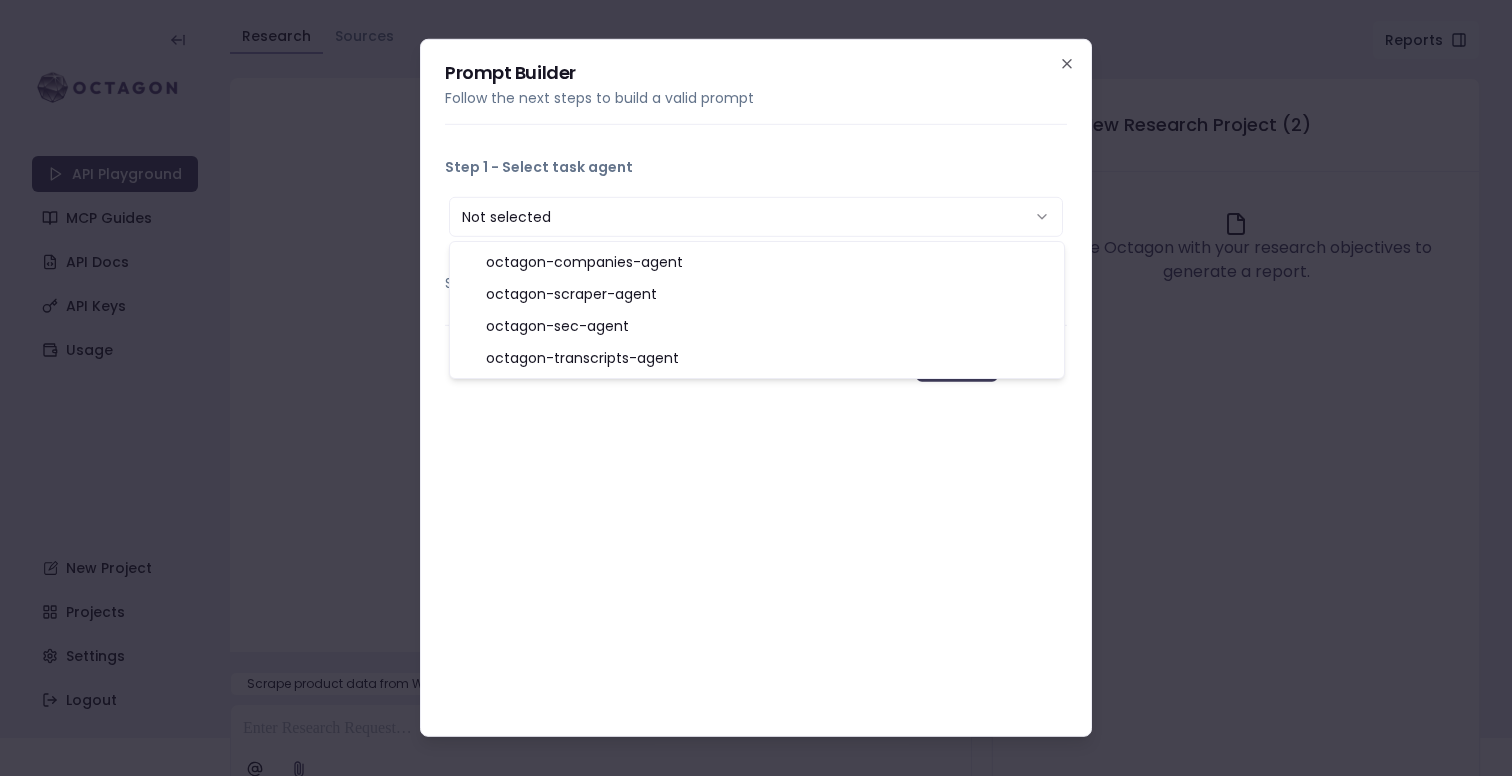 select on "**********" 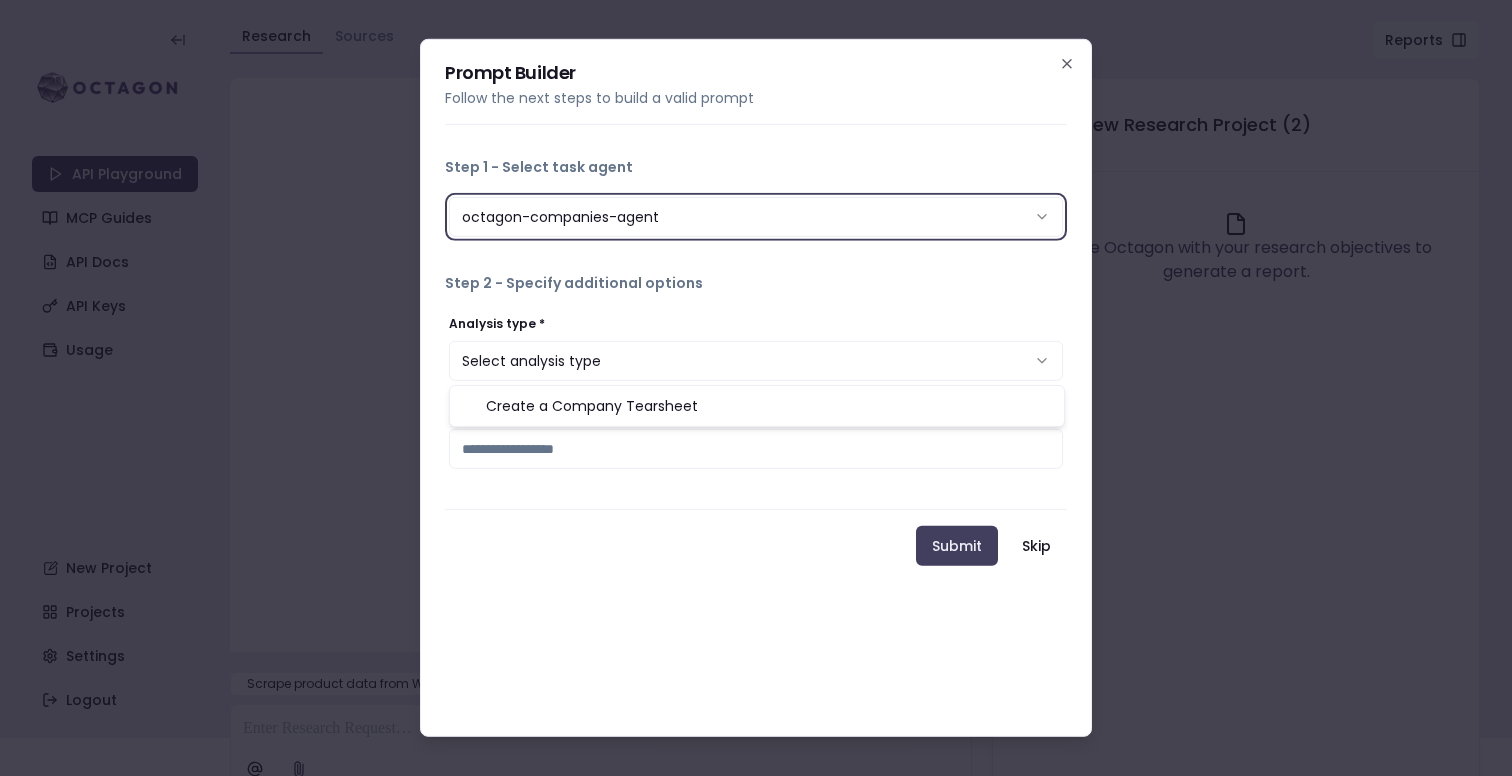 click on "Select analysis type" at bounding box center (756, 361) 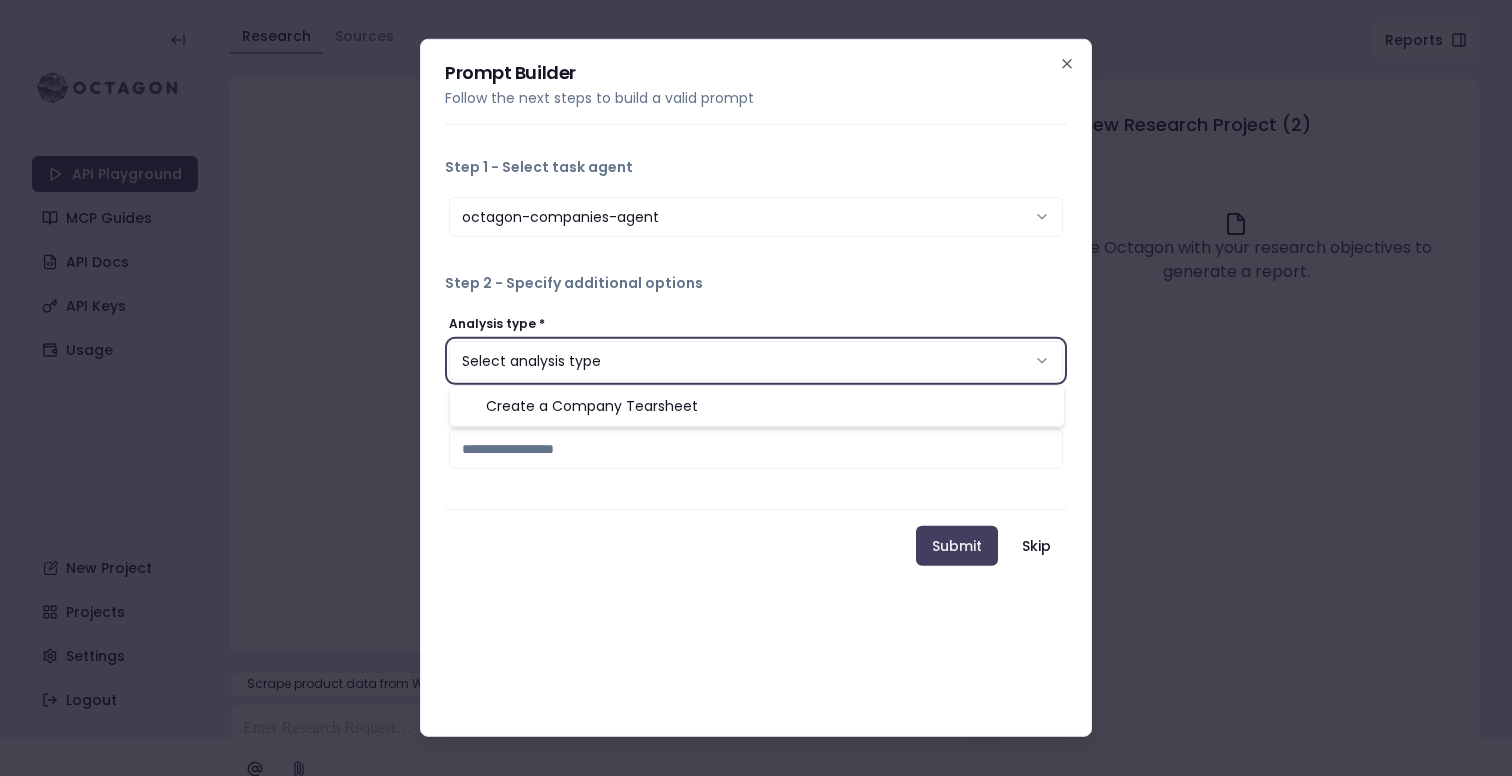 select on "*********" 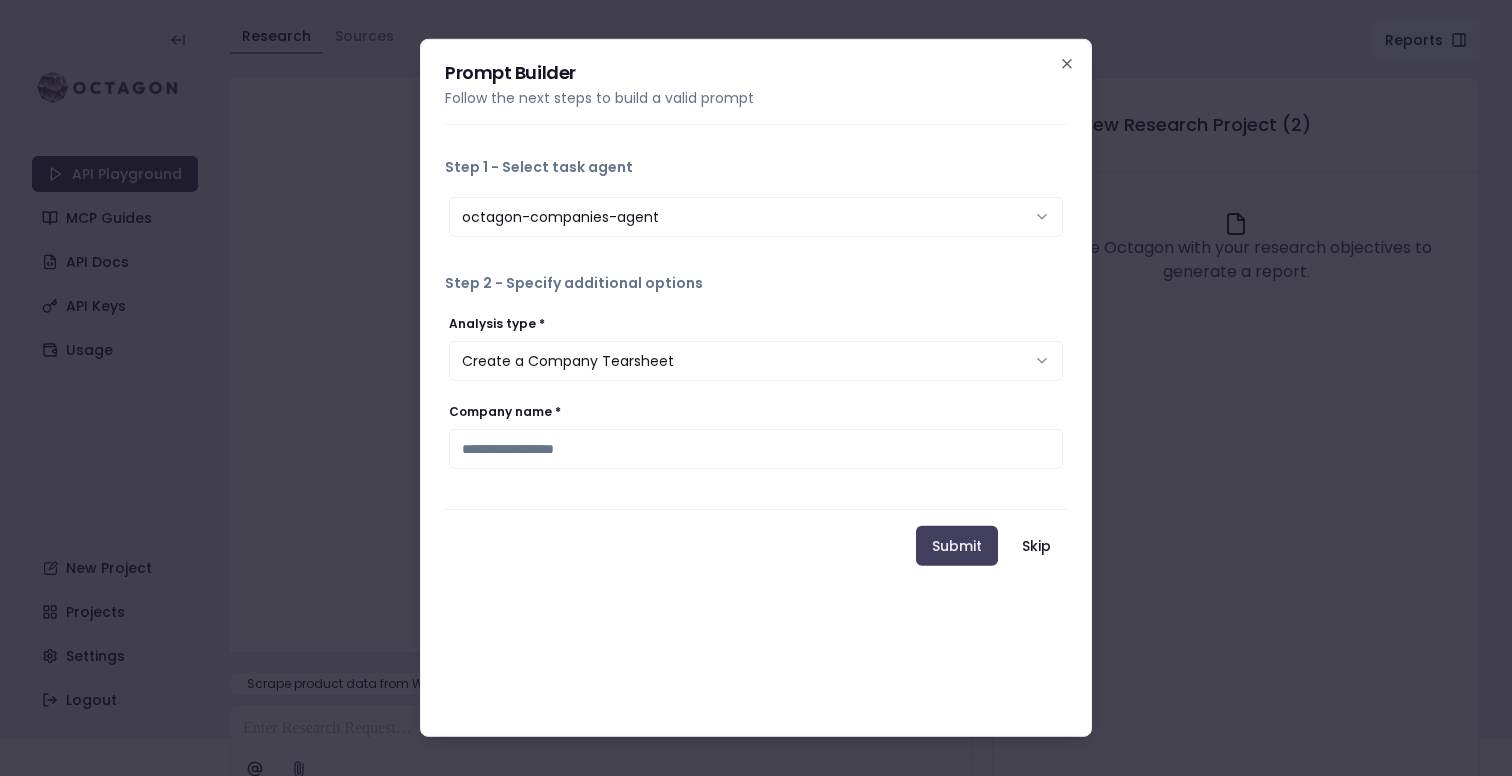 click on "Company name *" at bounding box center [756, 449] 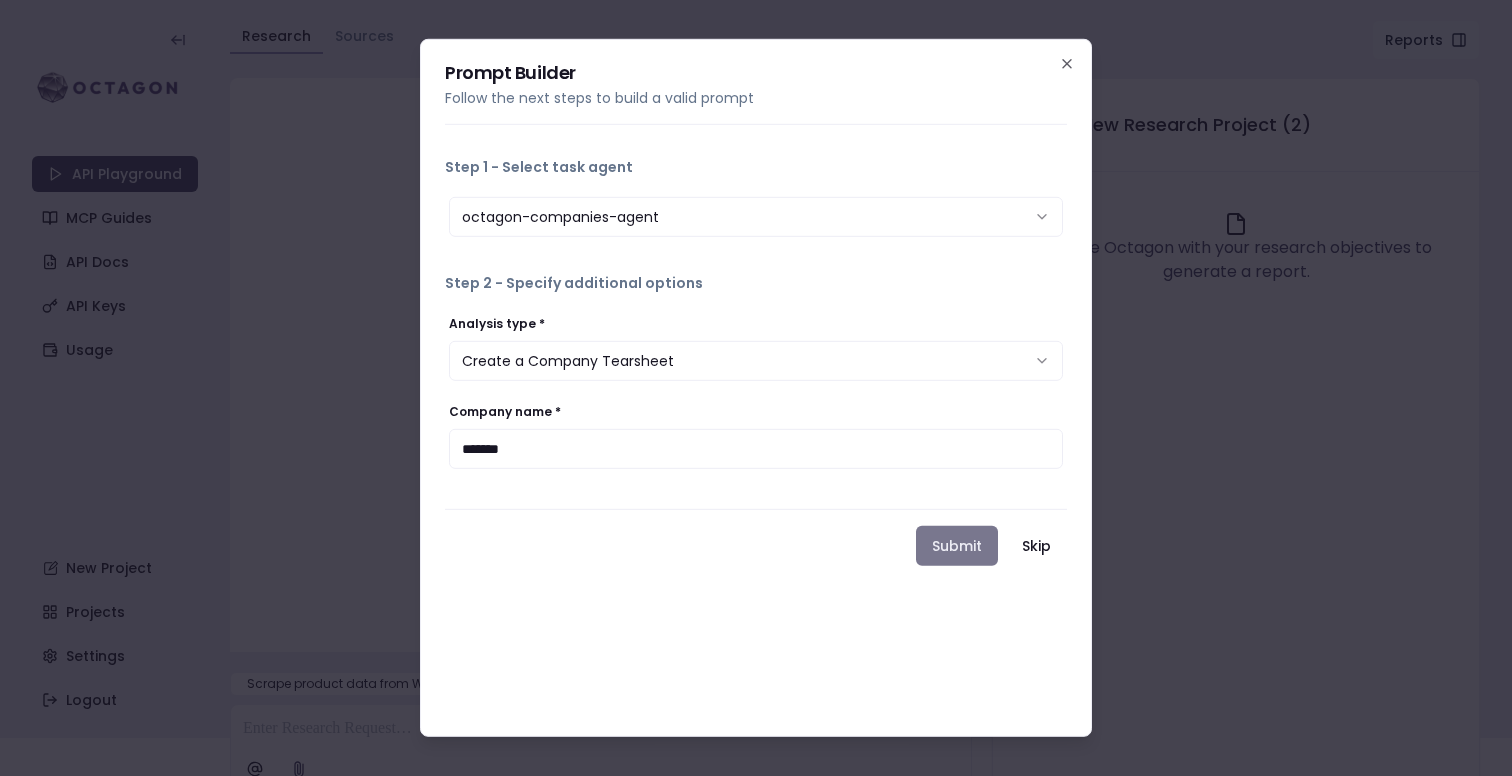 type on "*******" 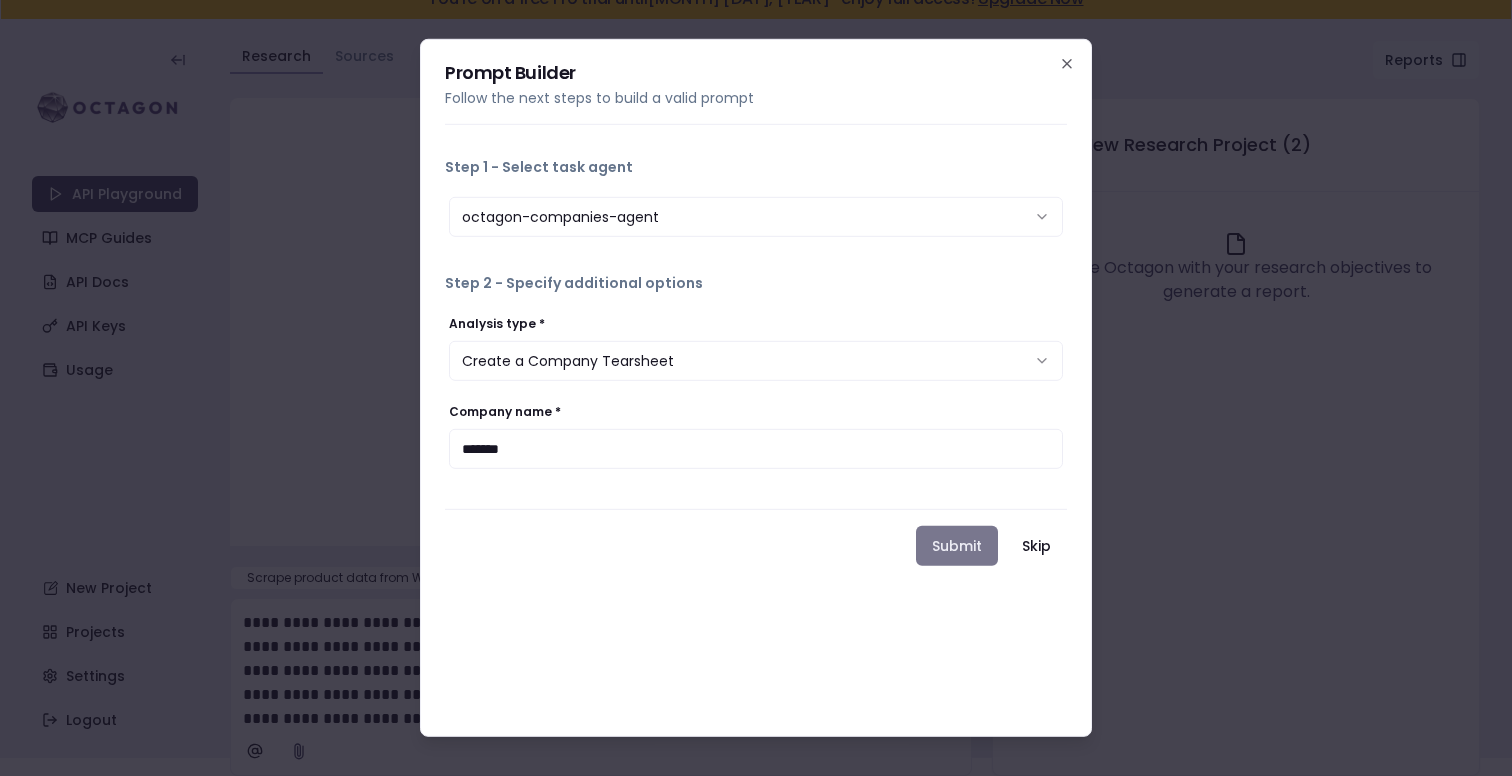 scroll, scrollTop: 18, scrollLeft: 0, axis: vertical 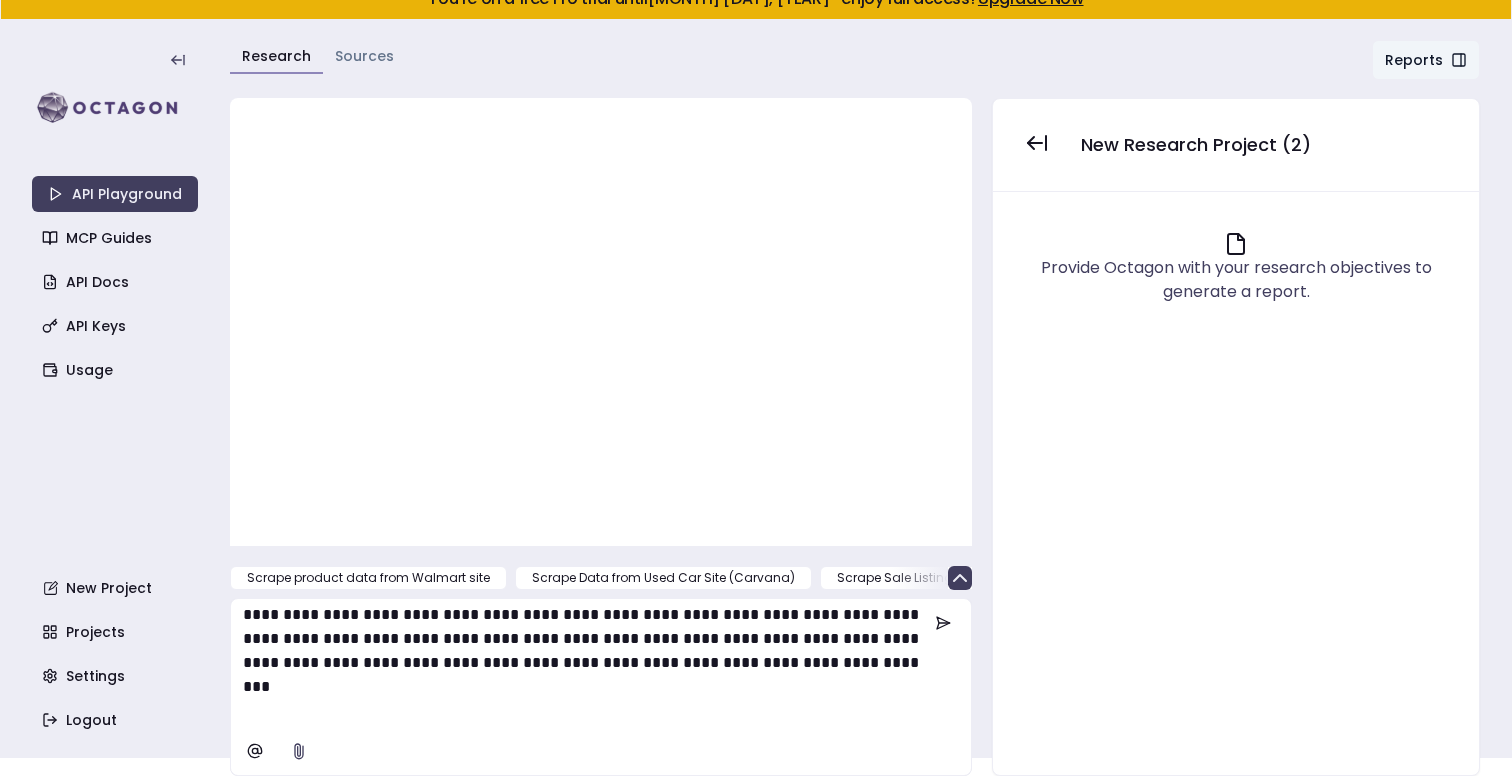 click at bounding box center [601, 322] 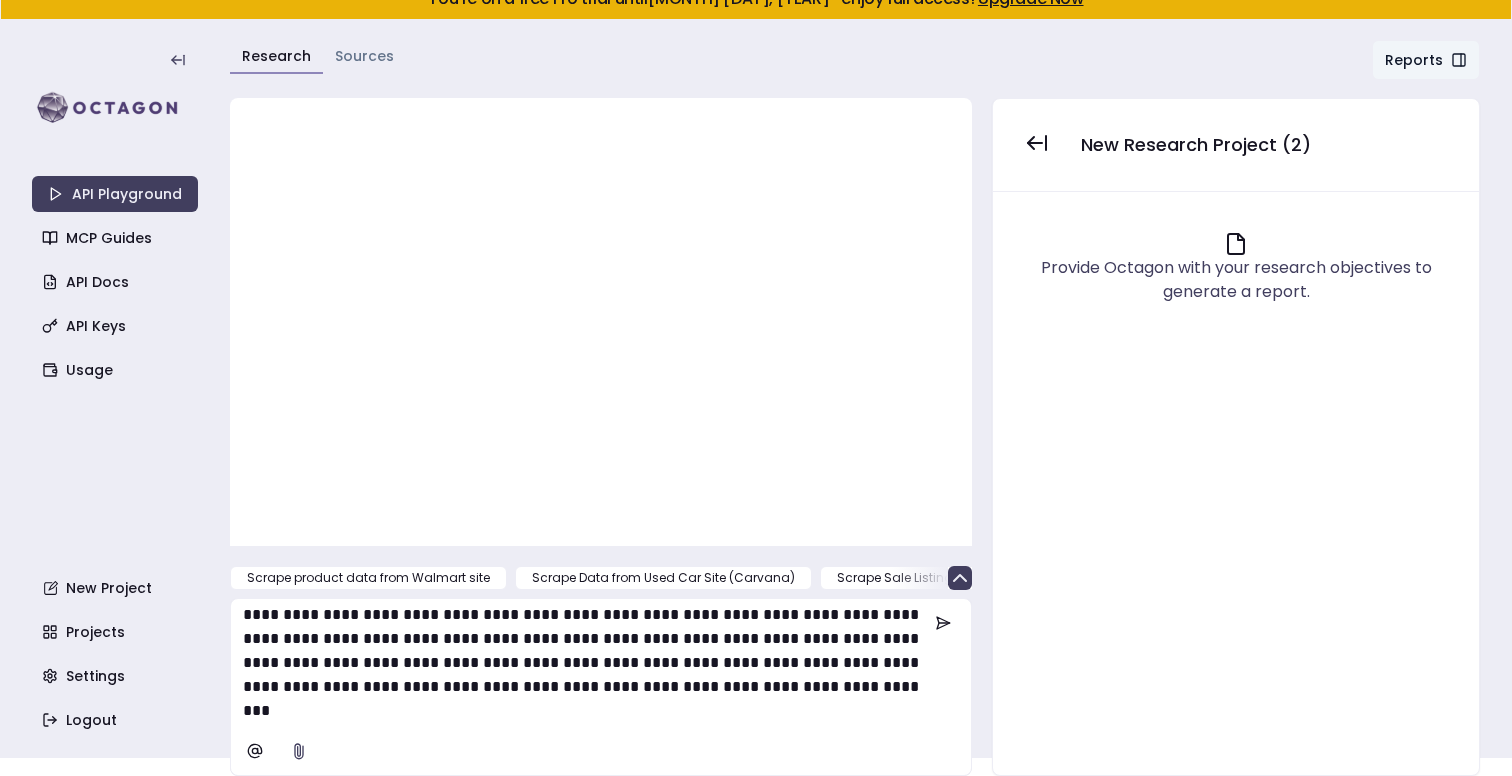 scroll, scrollTop: 453, scrollLeft: 0, axis: vertical 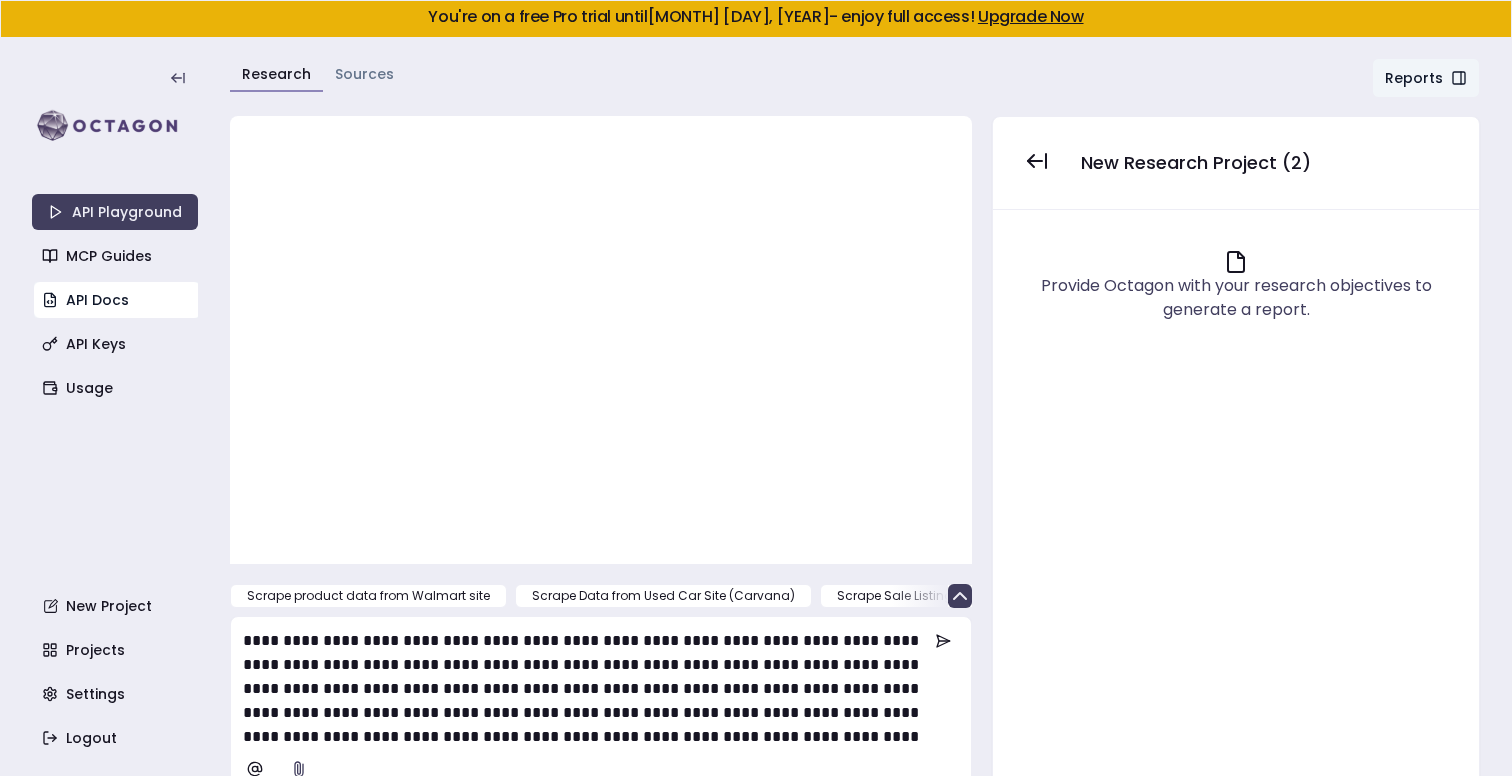 click on "API Docs" at bounding box center (117, 300) 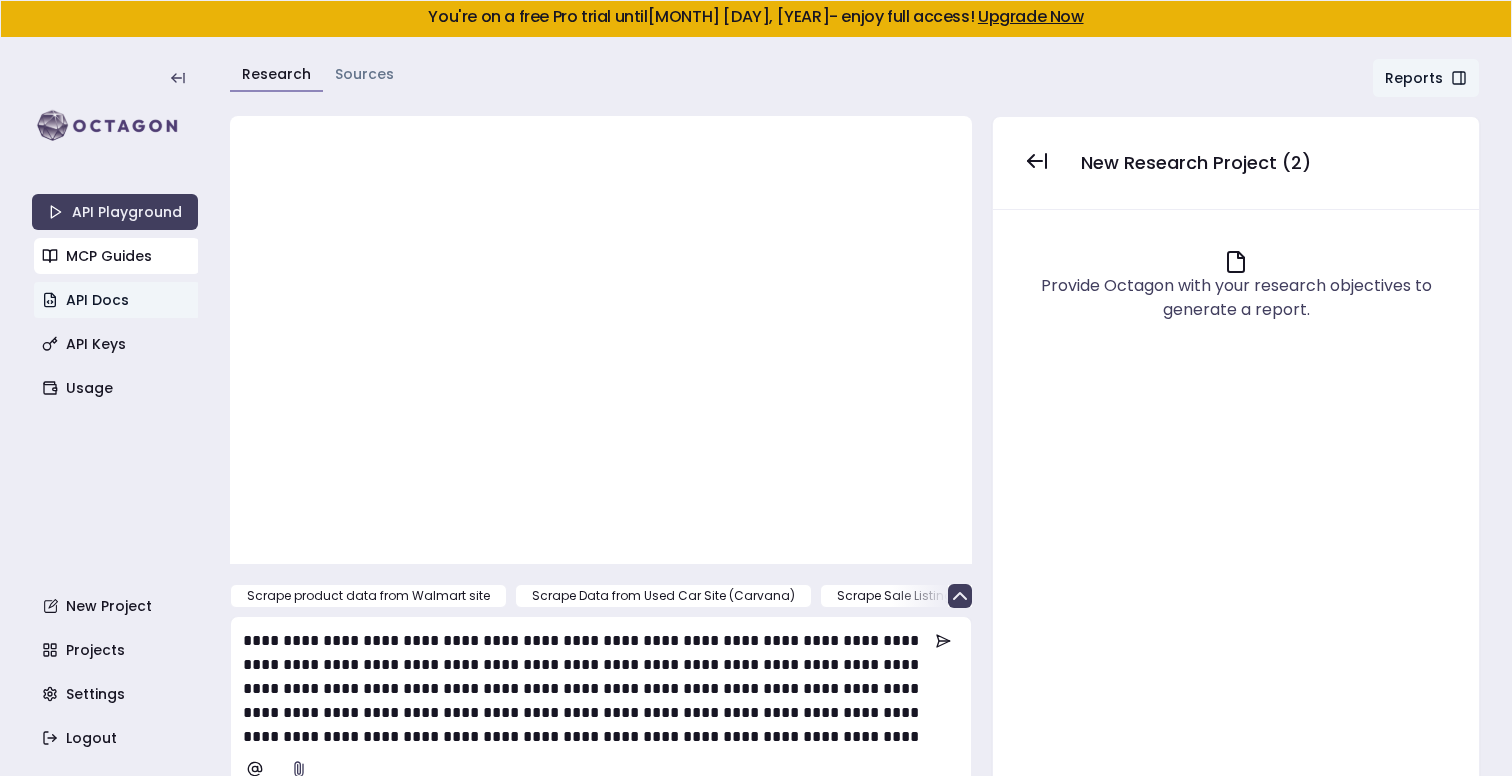 click on "MCP Guides" at bounding box center [117, 256] 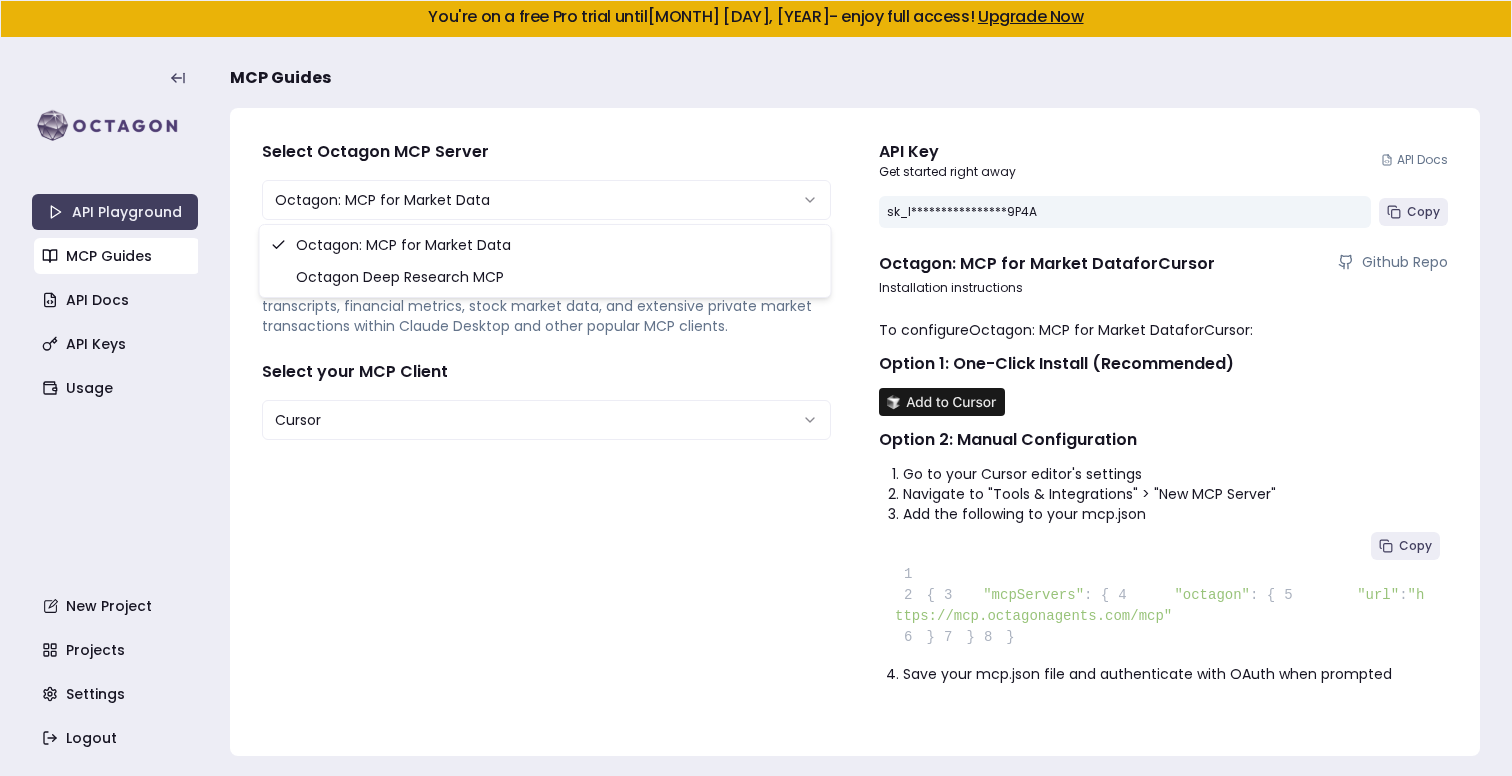 click on "**********" at bounding box center [756, 388] 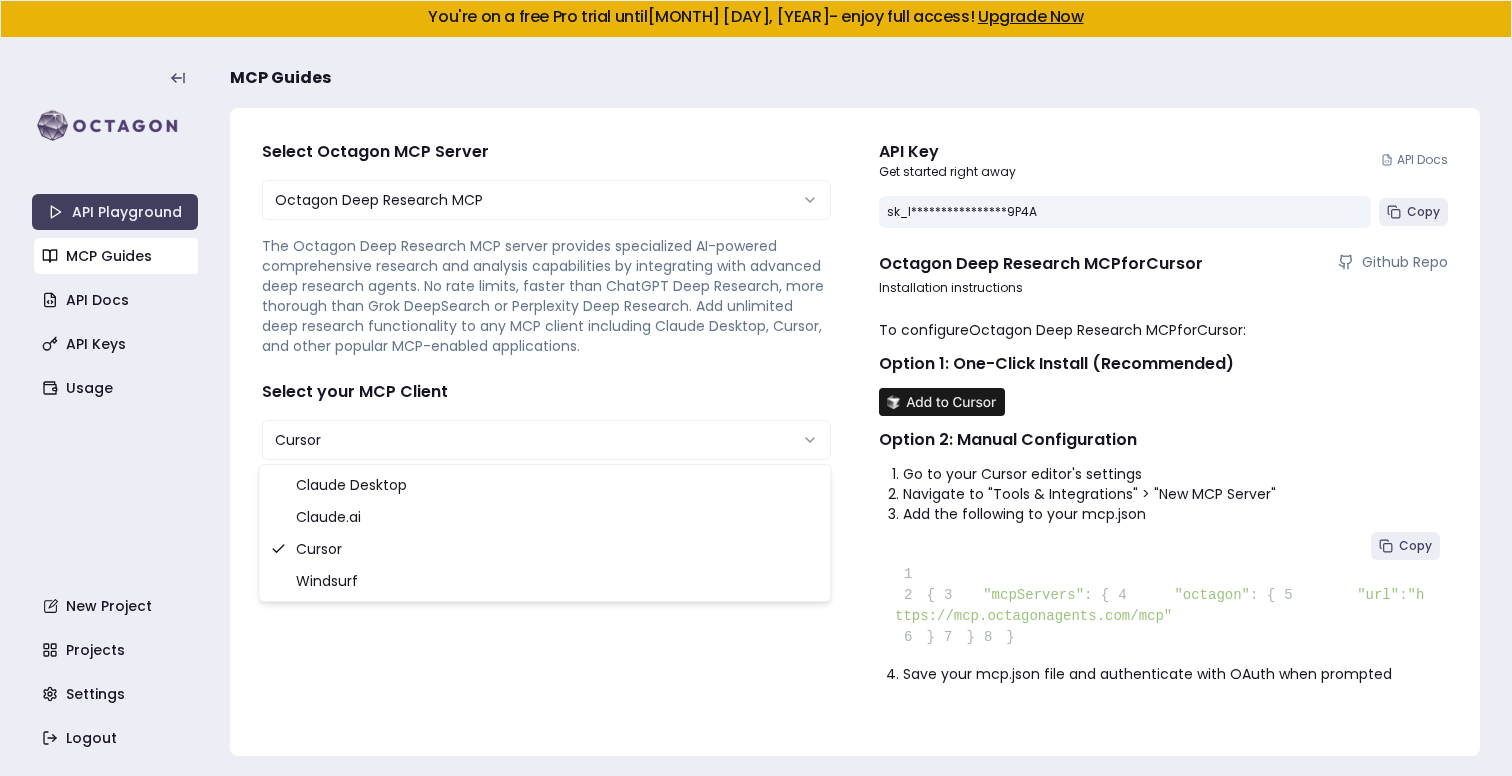 click on "**********" at bounding box center (756, 388) 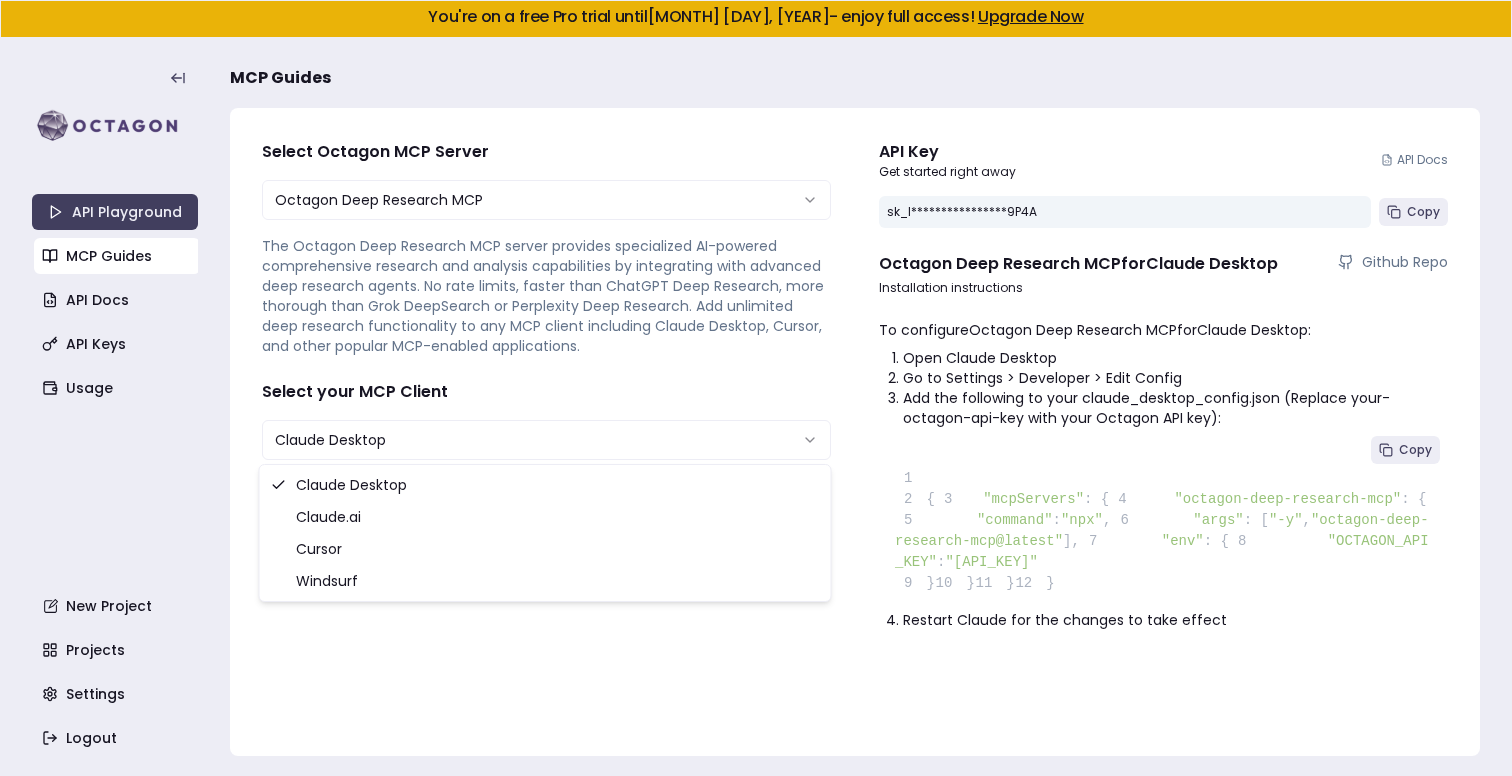 click on "**********" at bounding box center [756, 388] 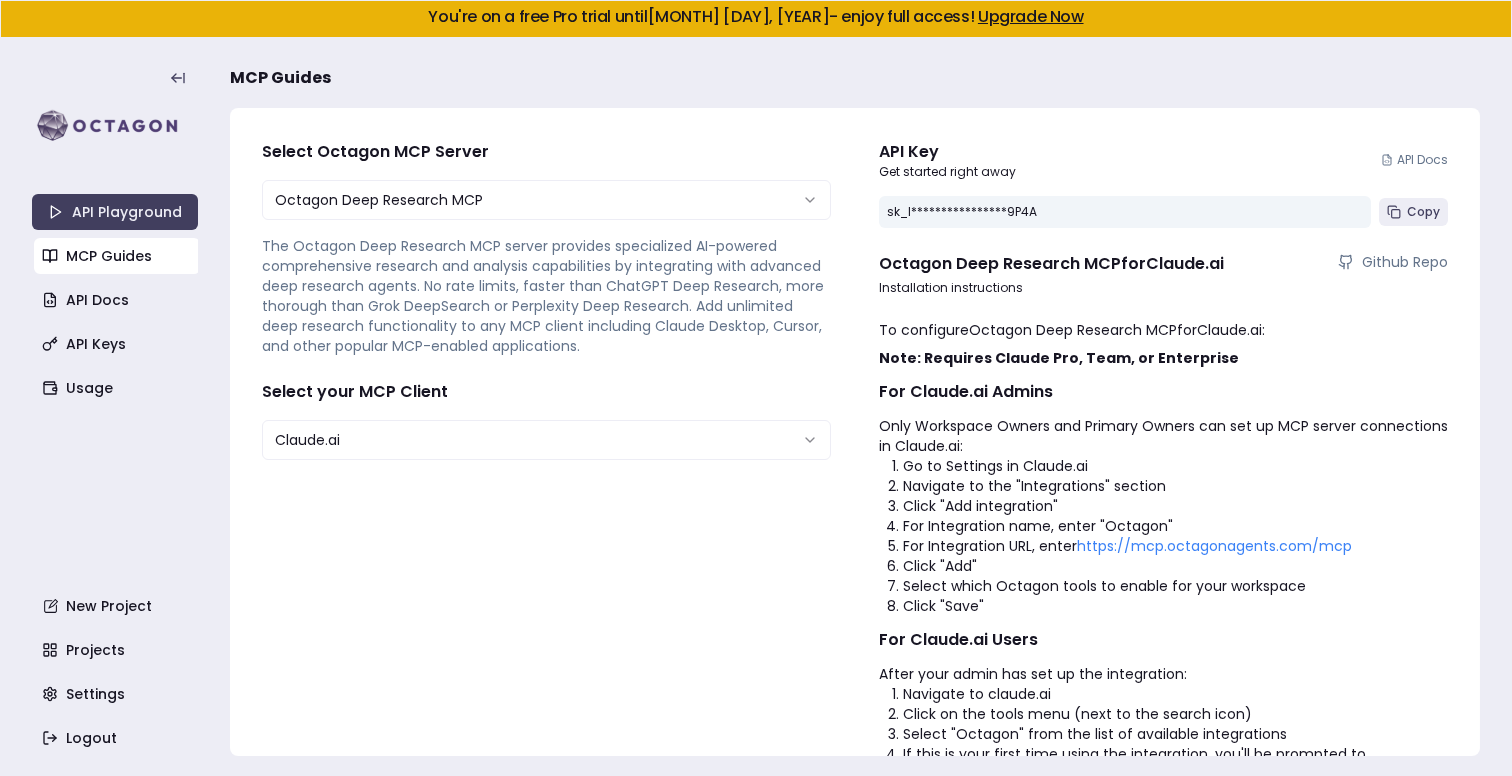 click on "**********" at bounding box center (546, 300) 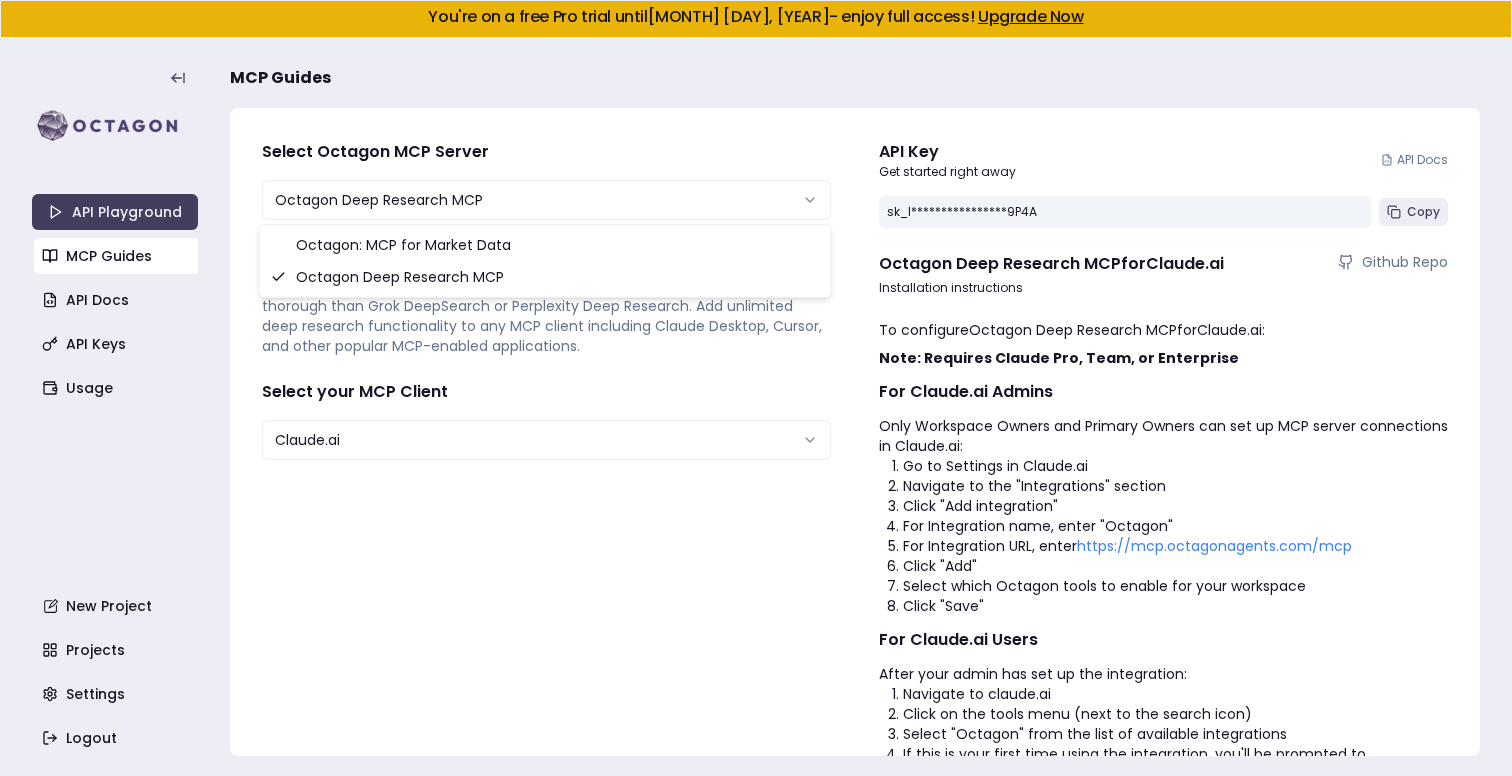 click on "**********" at bounding box center [756, 388] 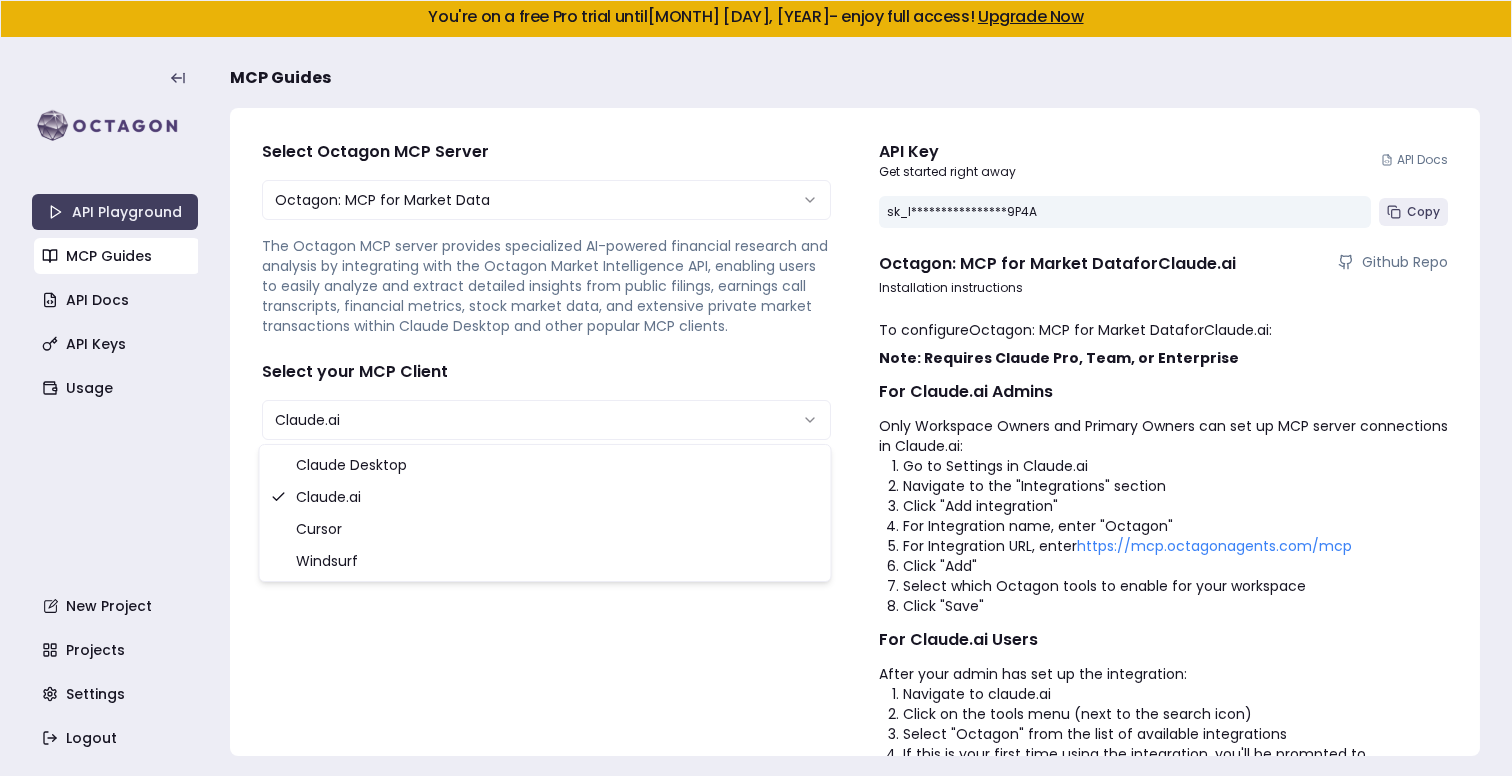 click on "**********" at bounding box center [756, 388] 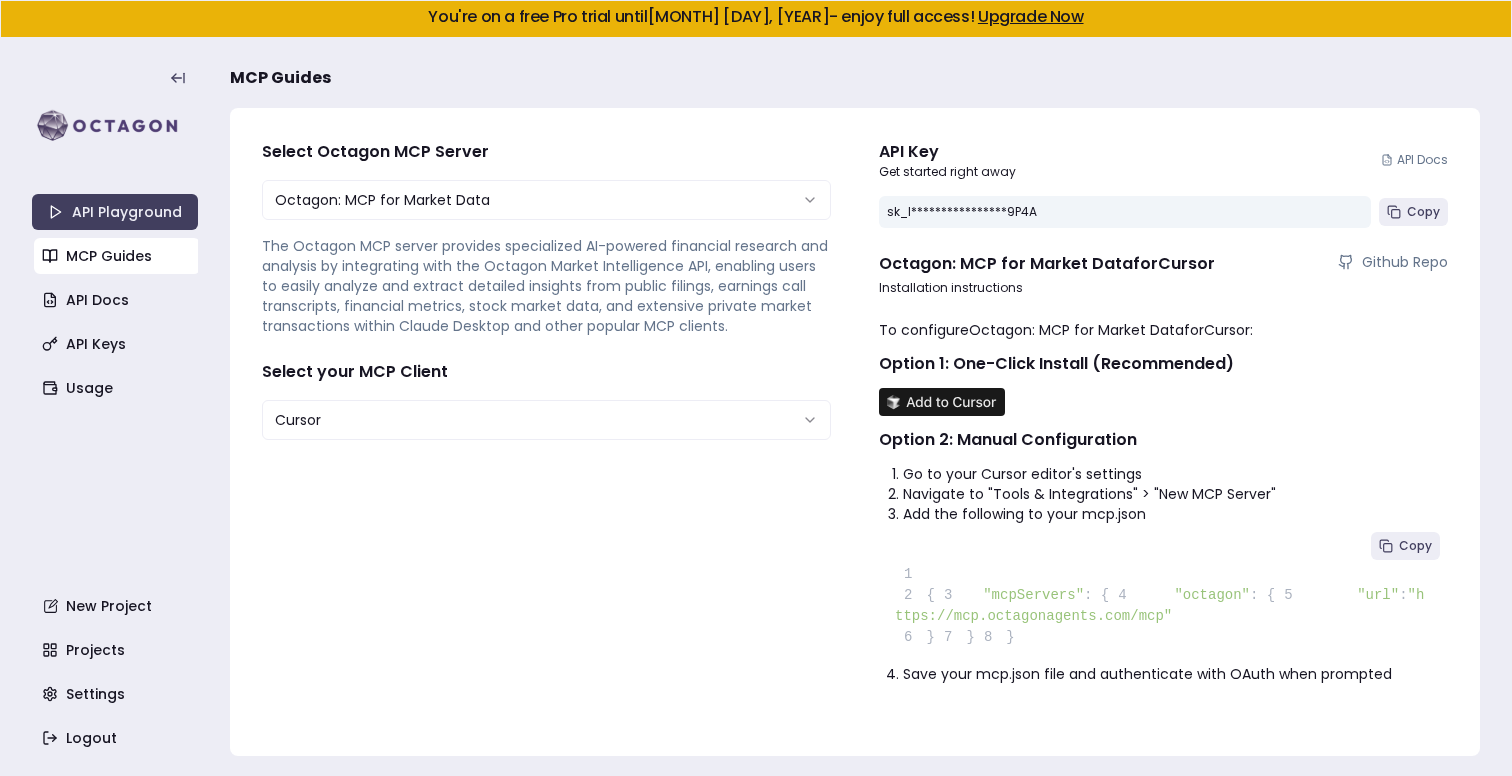 click on "**********" at bounding box center (756, 388) 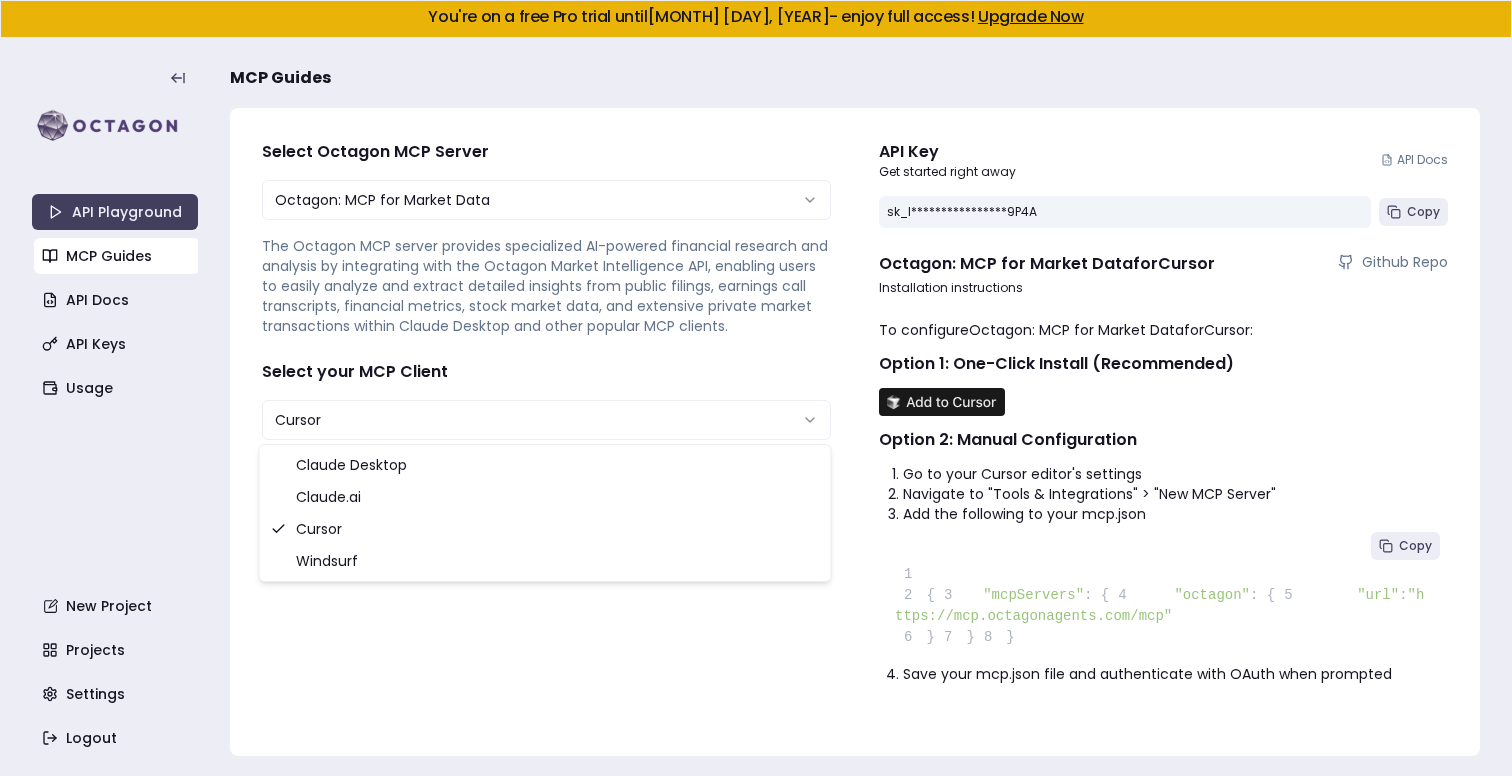 select on "**********" 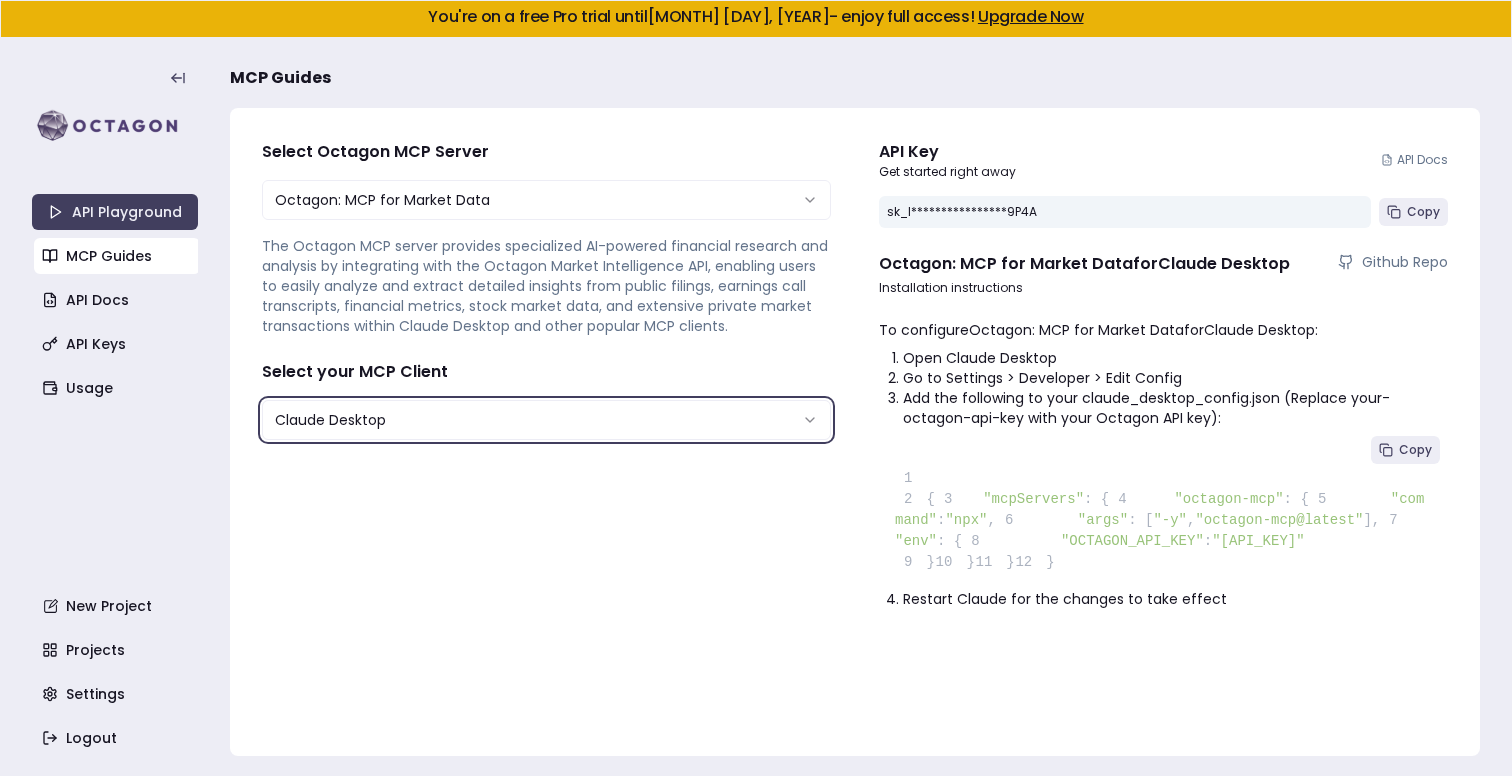 scroll, scrollTop: 32, scrollLeft: 0, axis: vertical 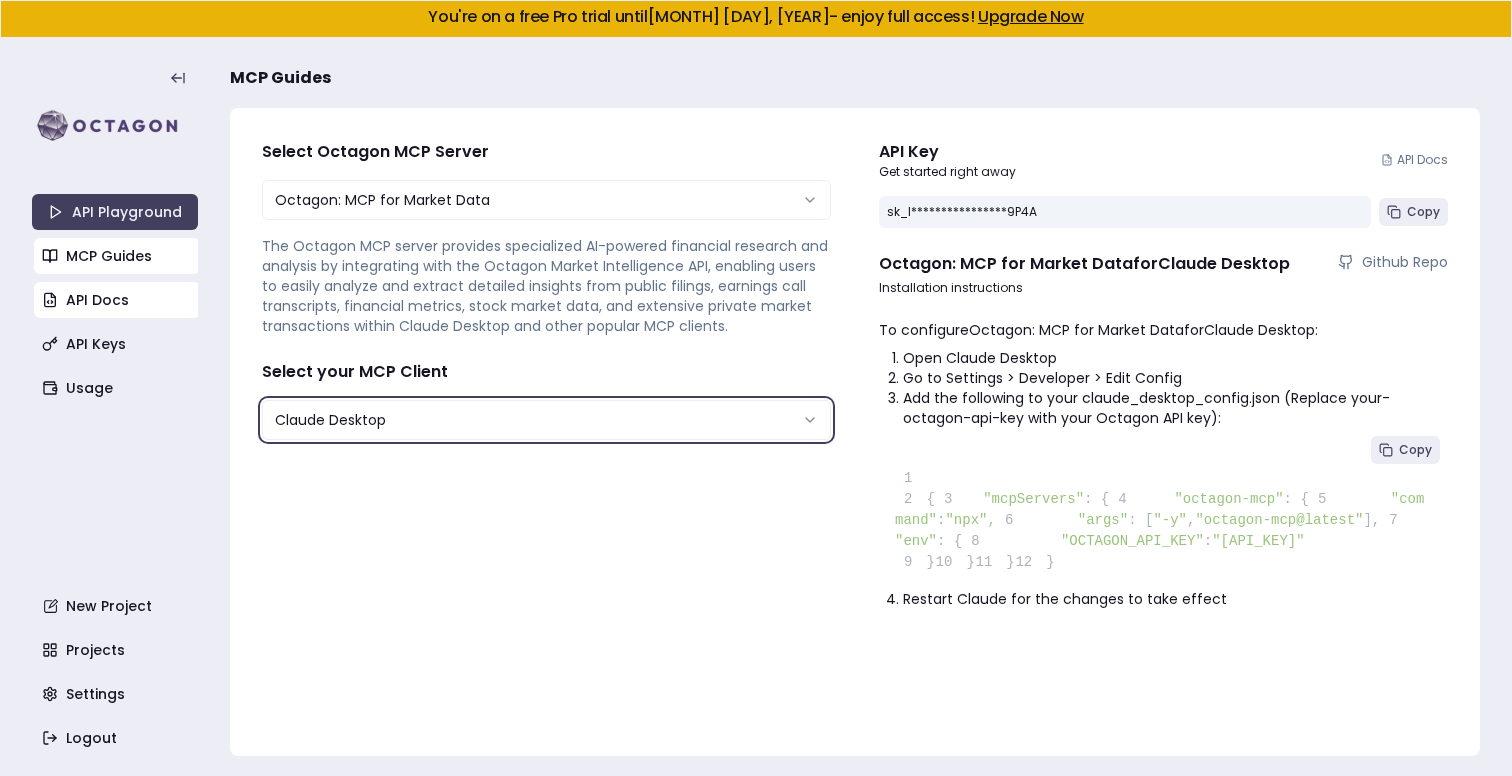 click on "API Docs" at bounding box center (117, 300) 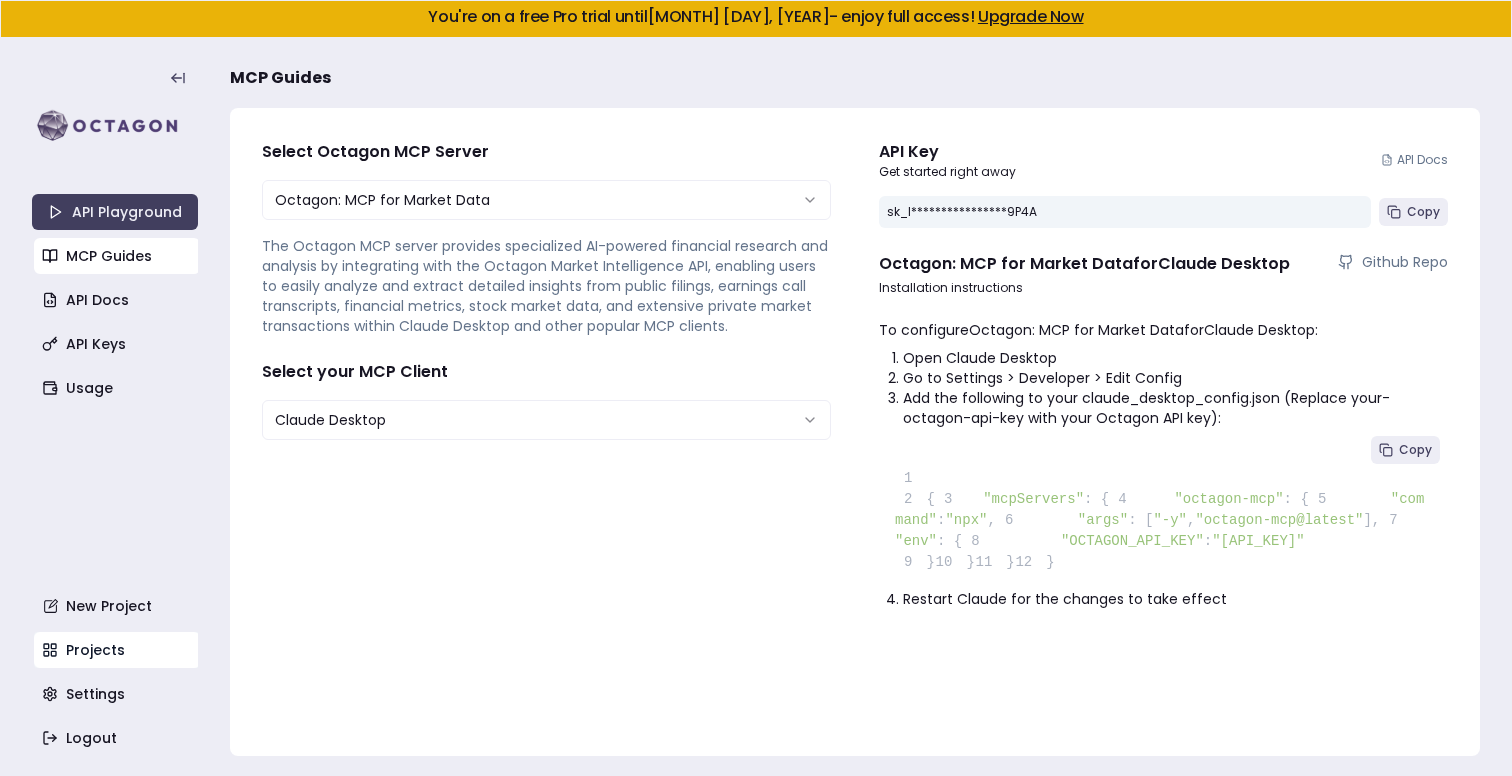 click on "Projects" at bounding box center (117, 650) 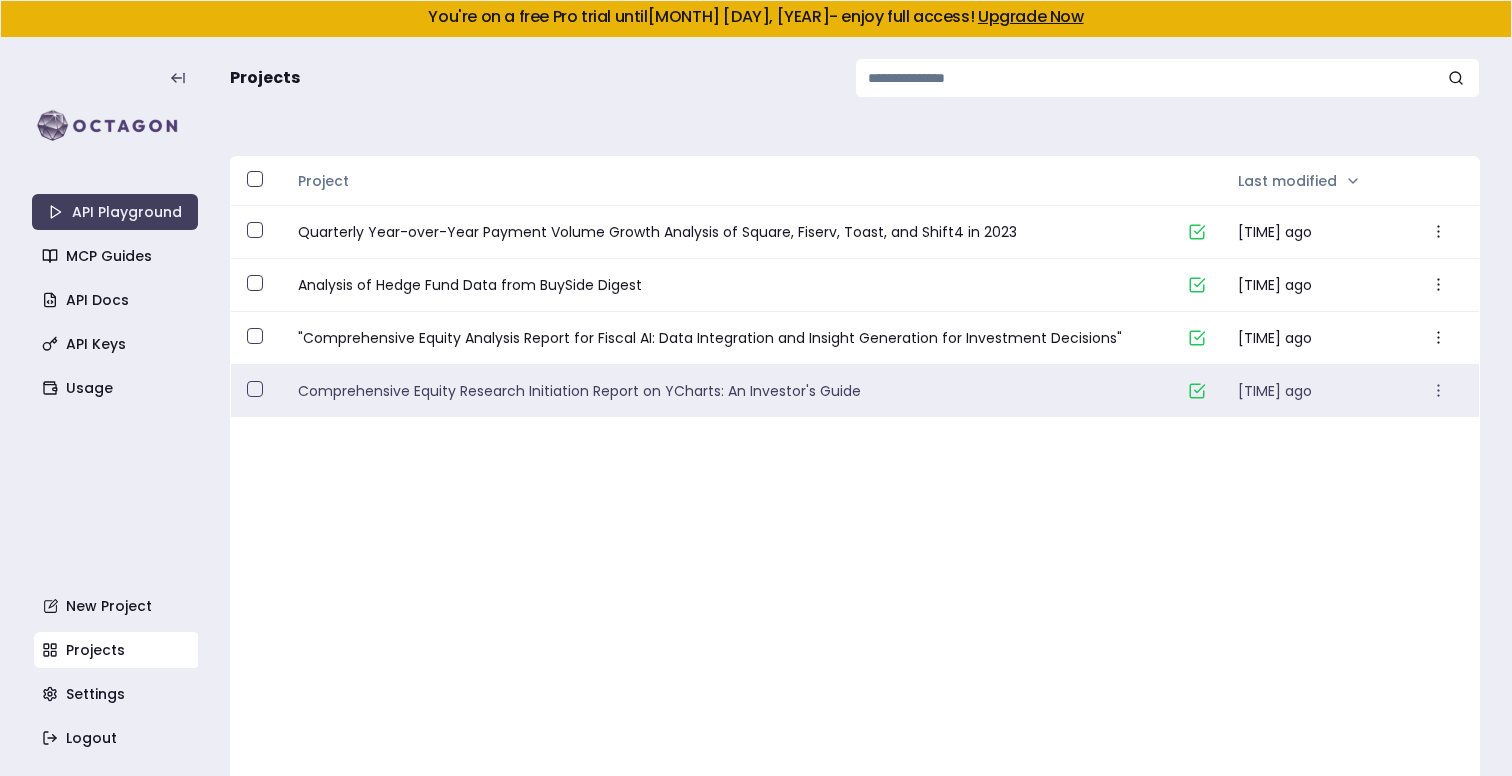 click on "Comprehensive Equity Research Initiation Report on YCharts: An Investor's Guide" at bounding box center (735, 391) 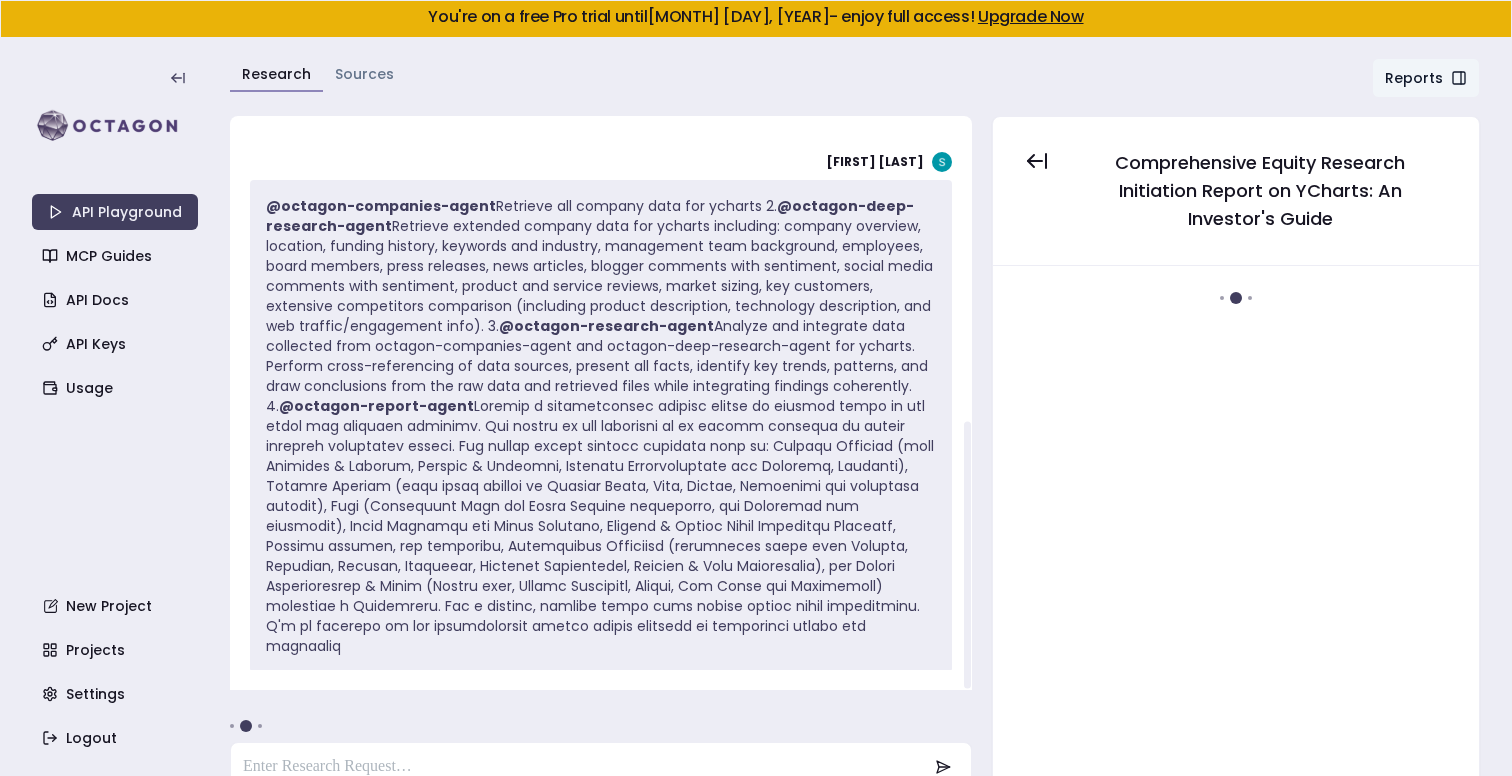 scroll, scrollTop: 56, scrollLeft: 0, axis: vertical 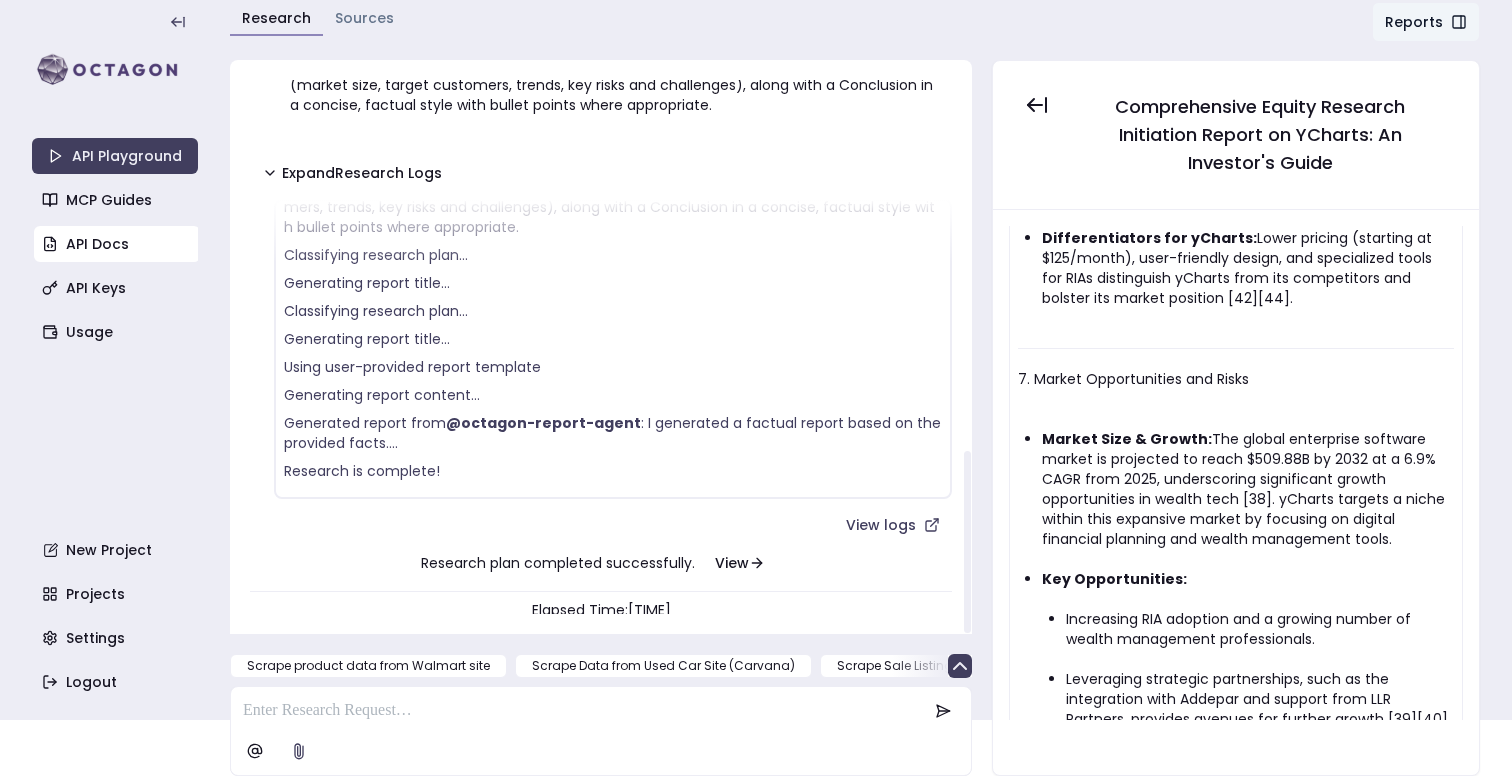 click on "API Docs" at bounding box center [117, 244] 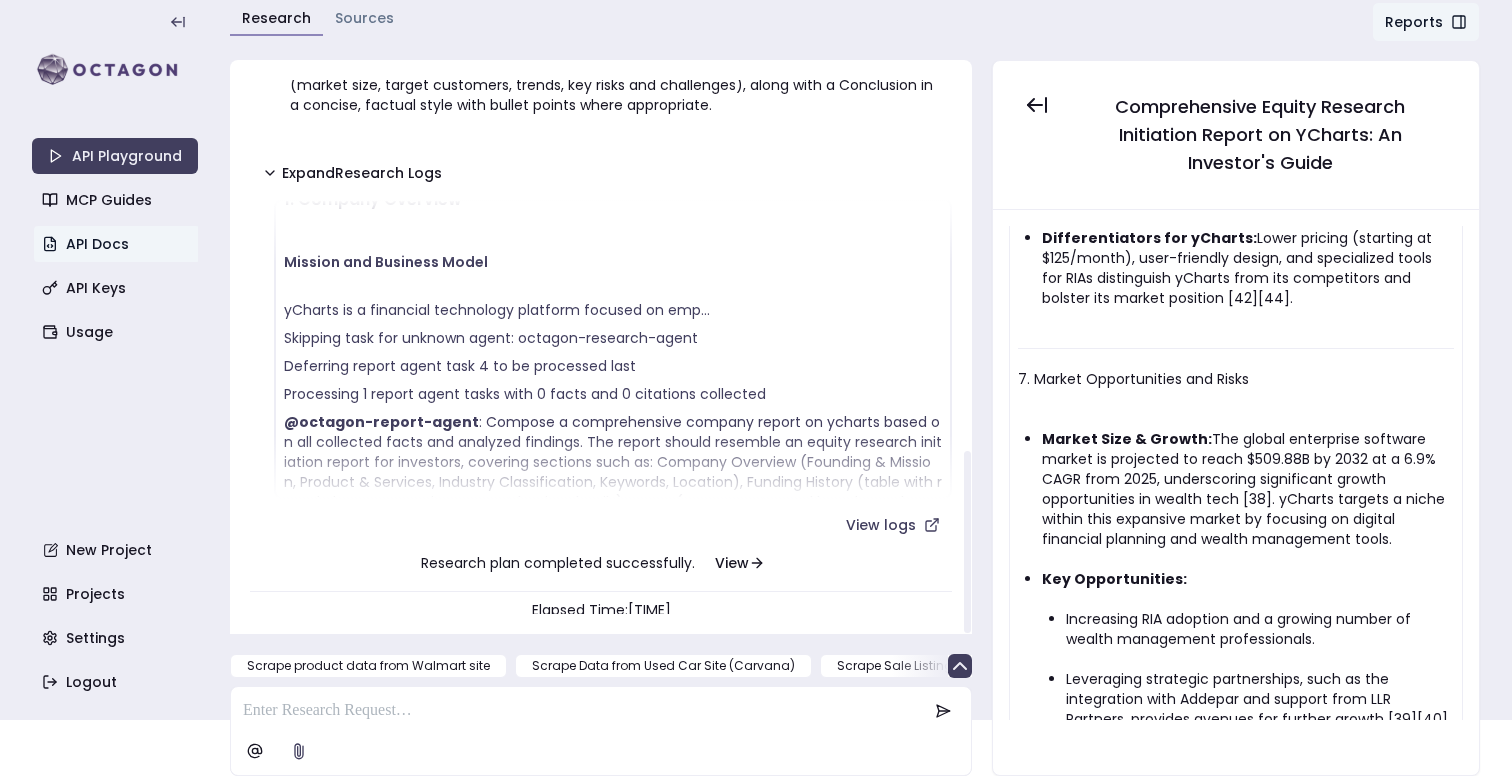 scroll, scrollTop: 590, scrollLeft: 0, axis: vertical 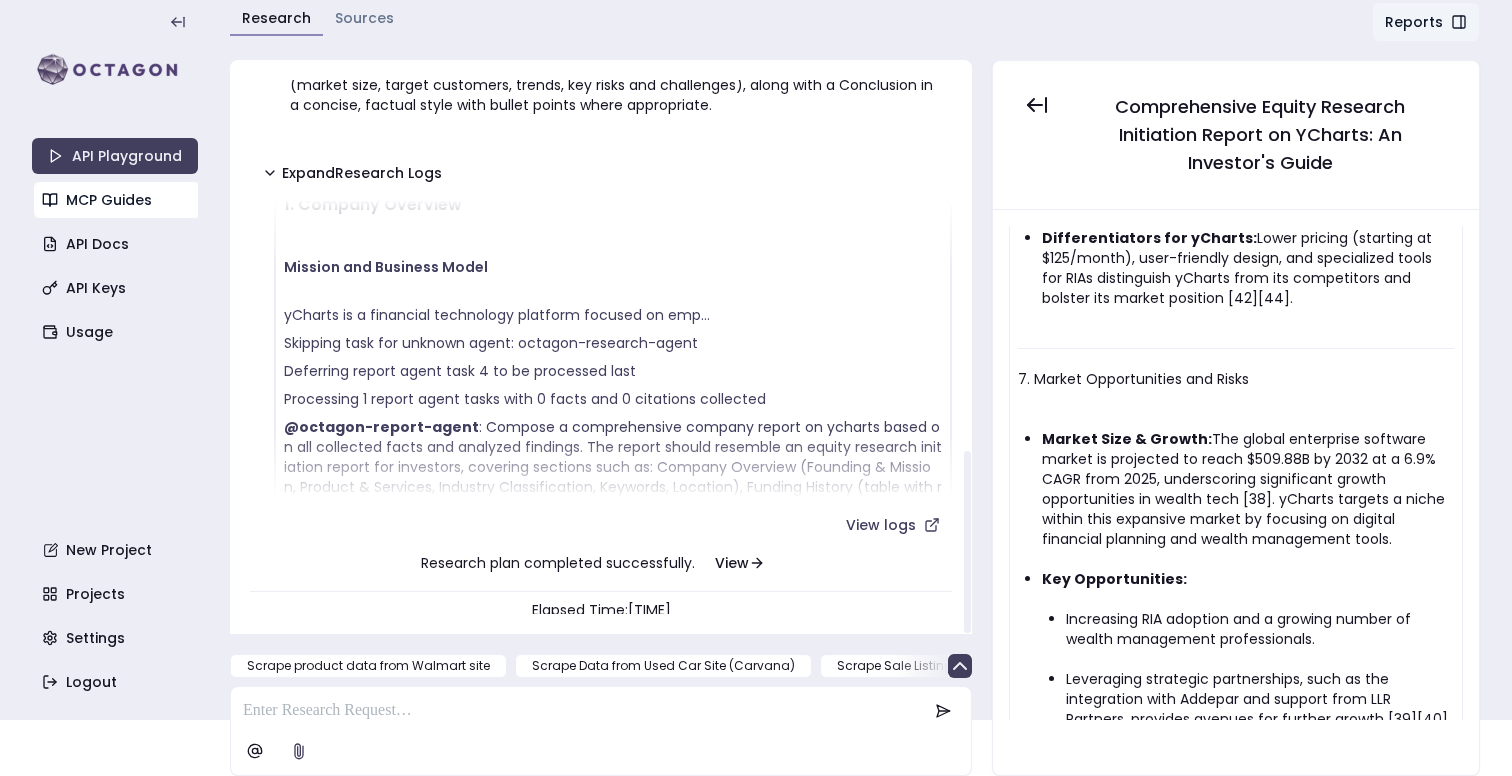 click on "MCP Guides" at bounding box center [117, 200] 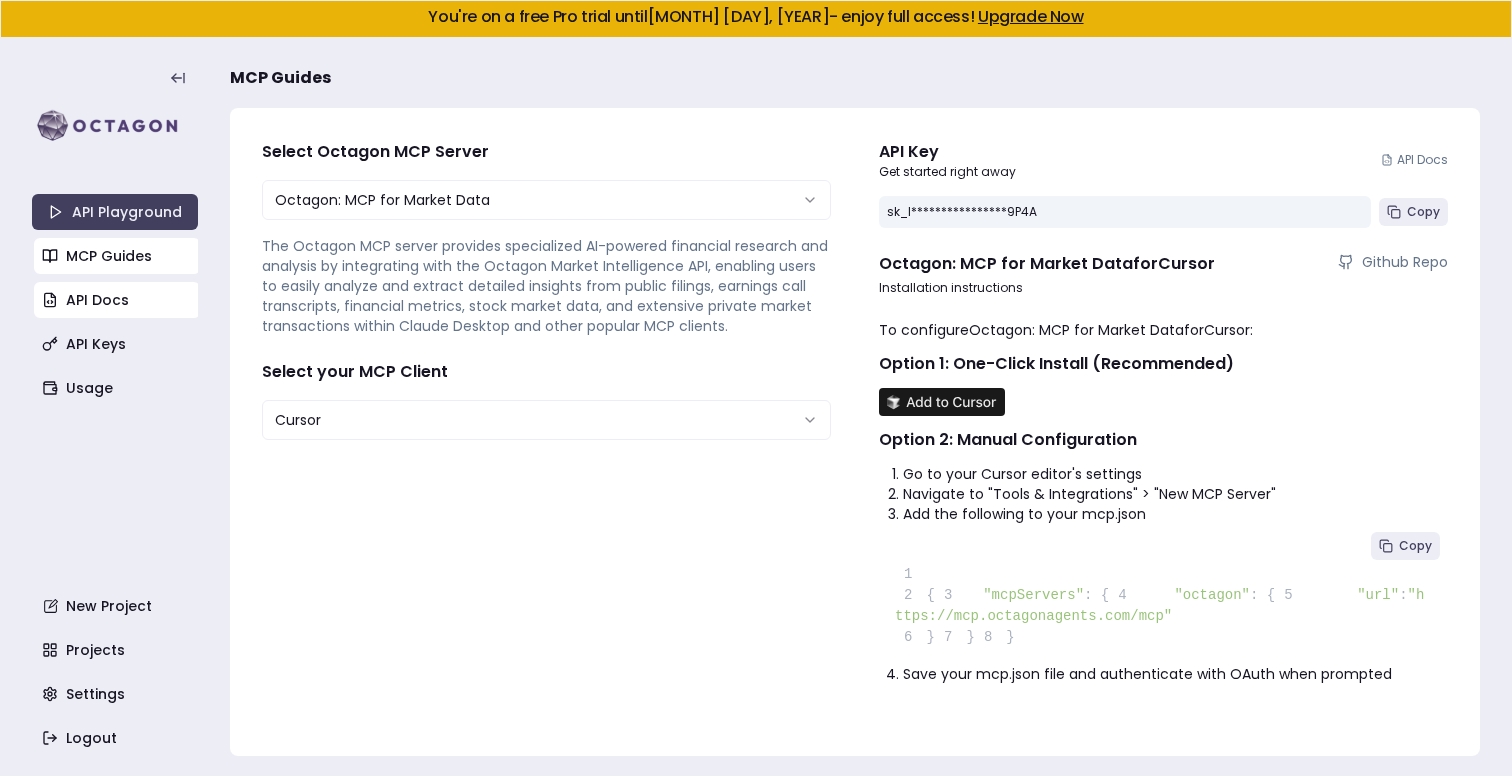 click on "API Docs" at bounding box center [117, 300] 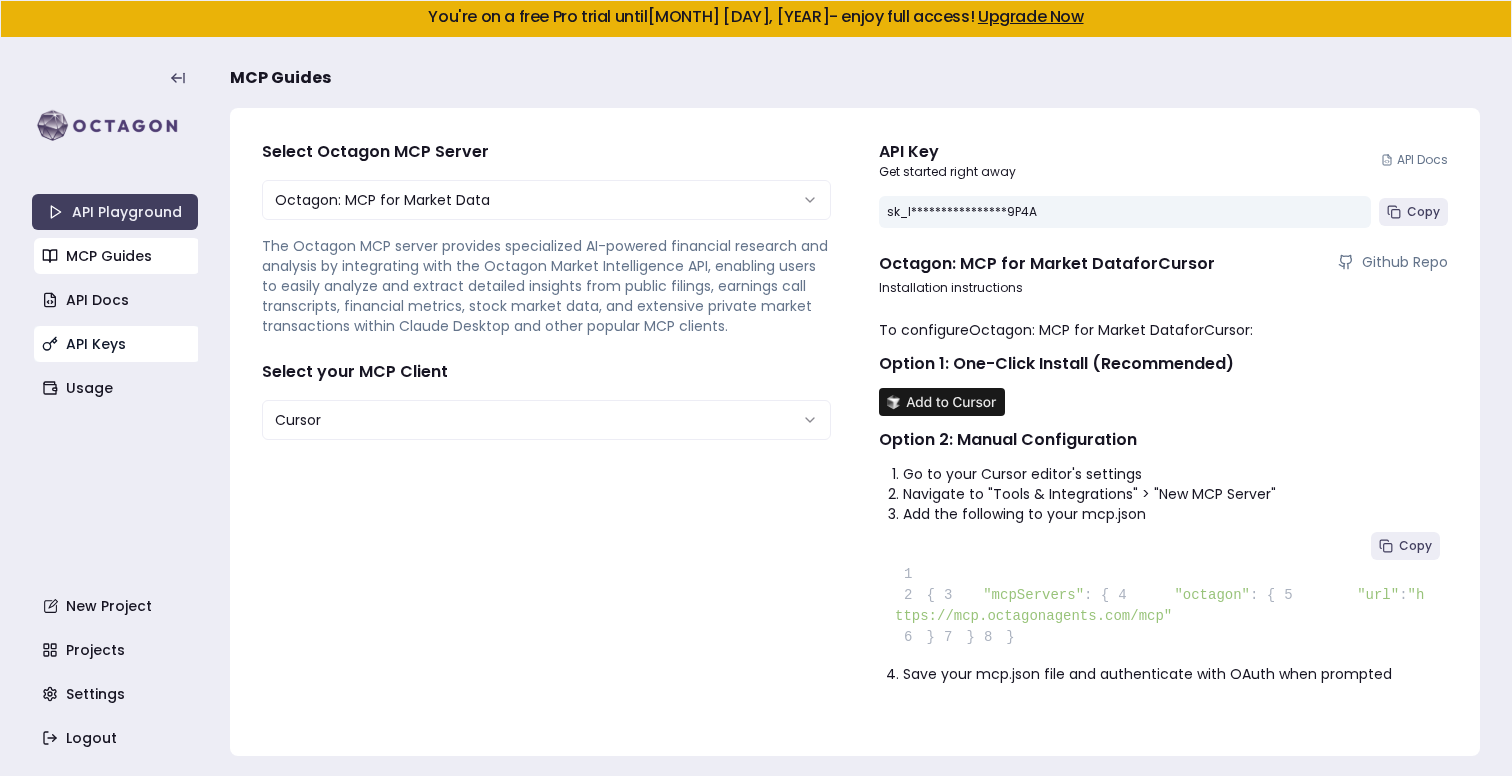 click on "API Keys" at bounding box center (117, 344) 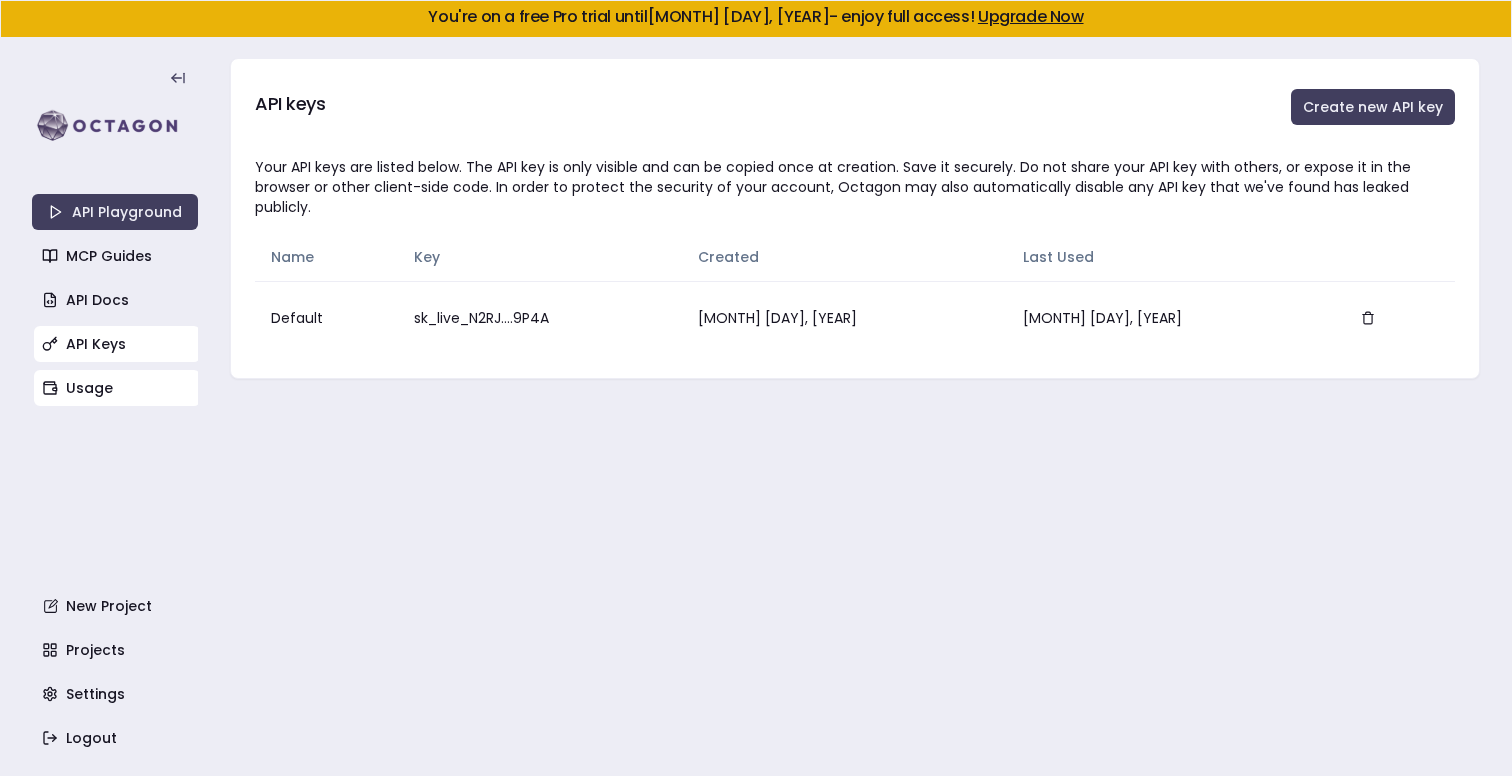 click on "Usage" at bounding box center [117, 388] 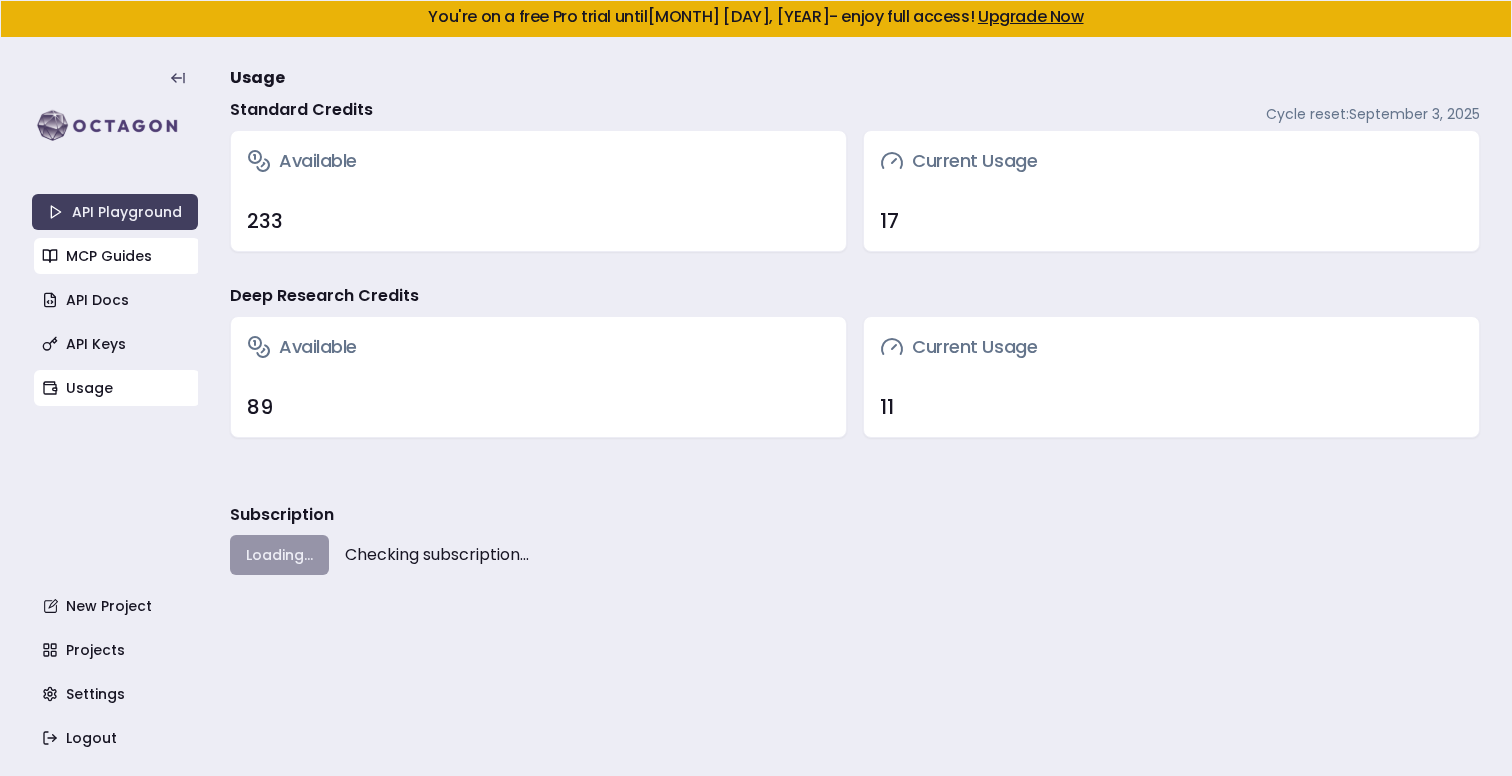 click on "MCP Guides" at bounding box center [117, 256] 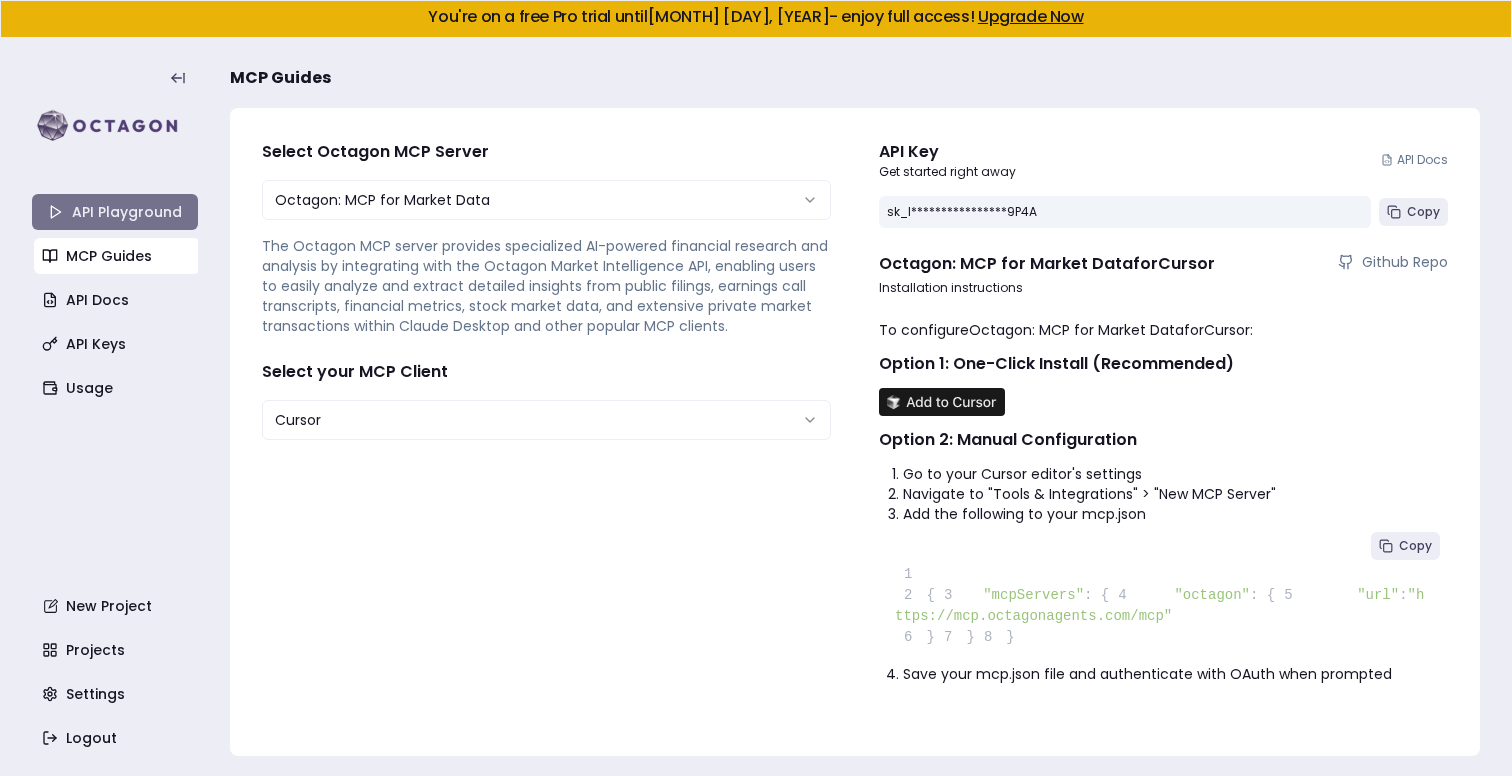 click on "API Playground" at bounding box center (115, 212) 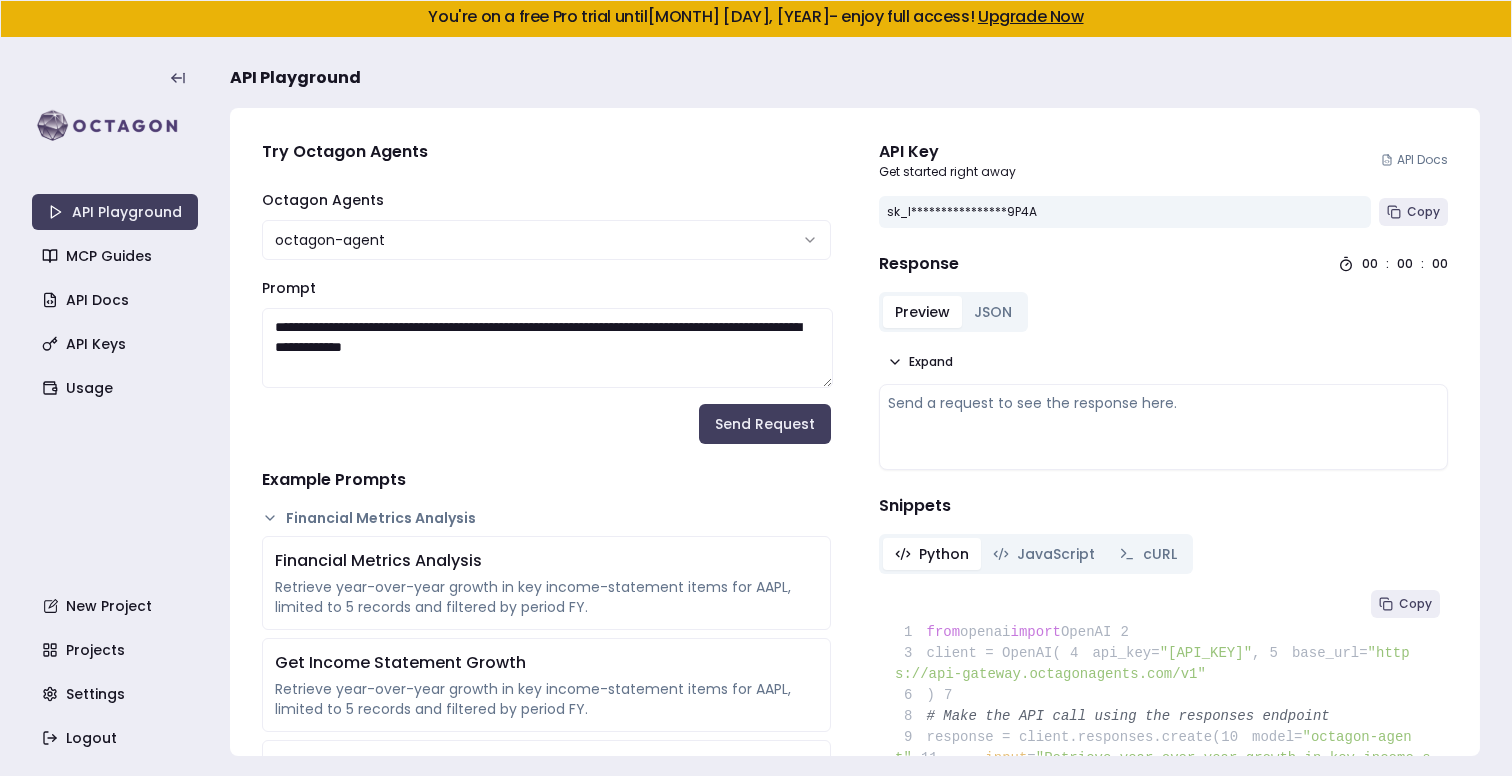scroll, scrollTop: 30, scrollLeft: 0, axis: vertical 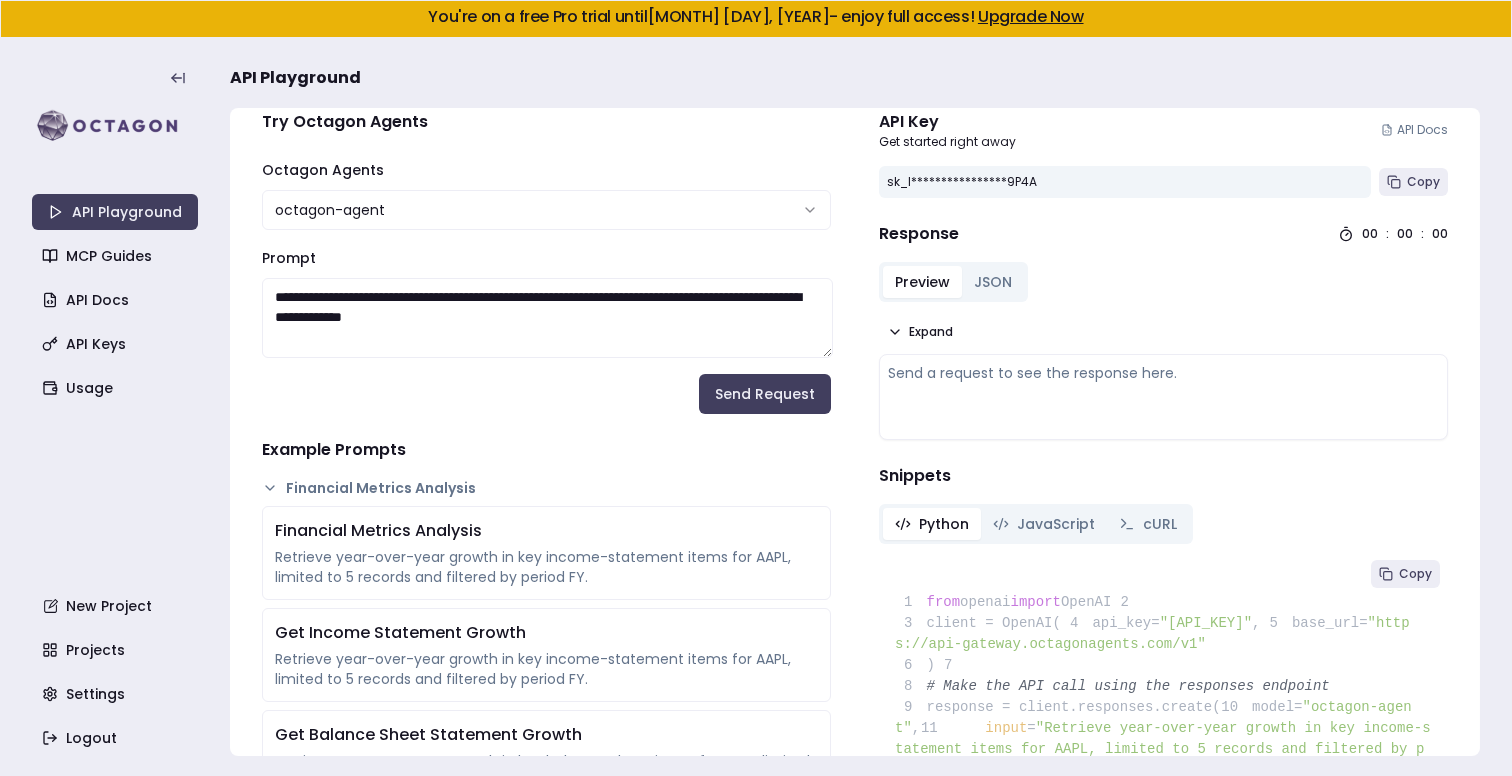 click on "**********" at bounding box center (547, 318) 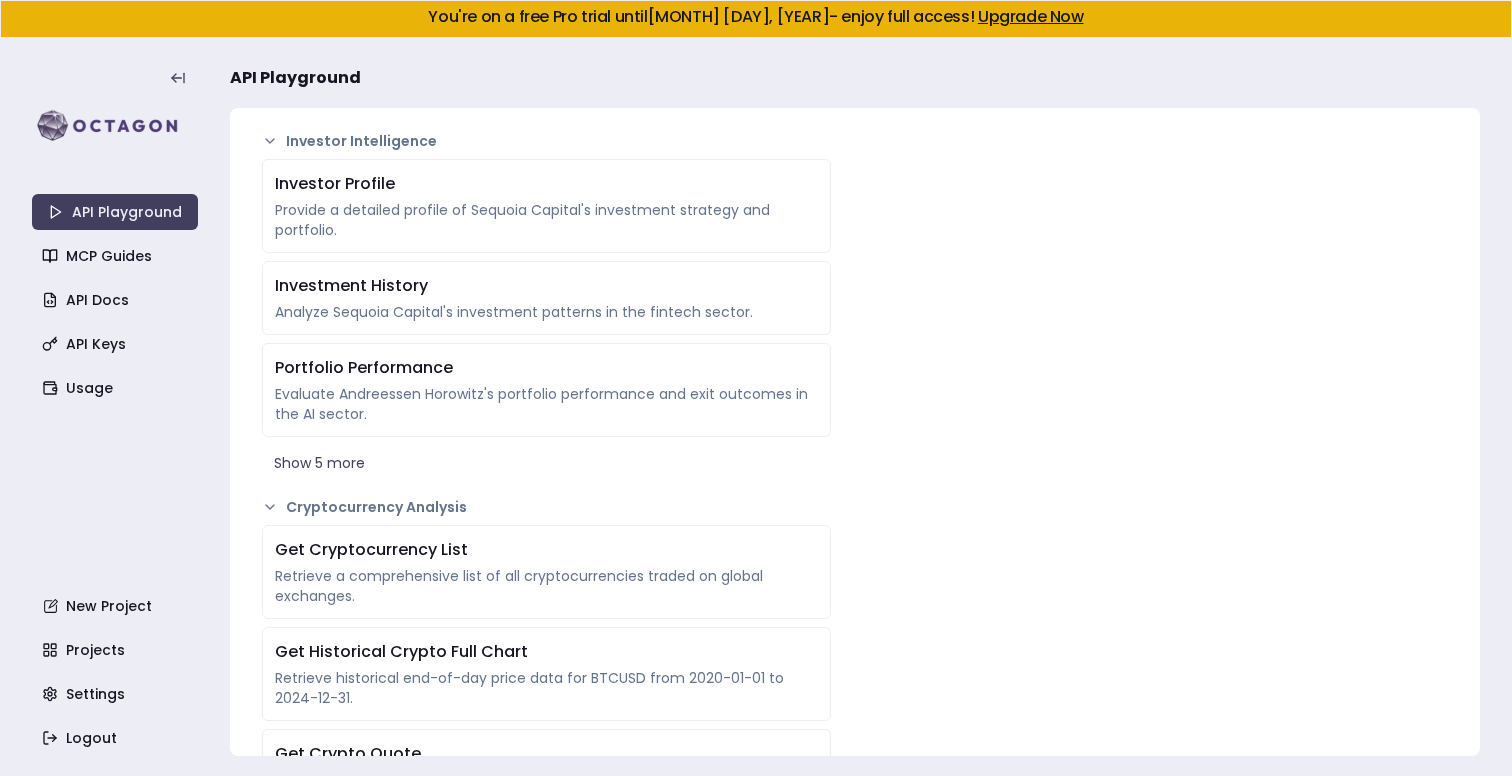scroll, scrollTop: 3312, scrollLeft: 0, axis: vertical 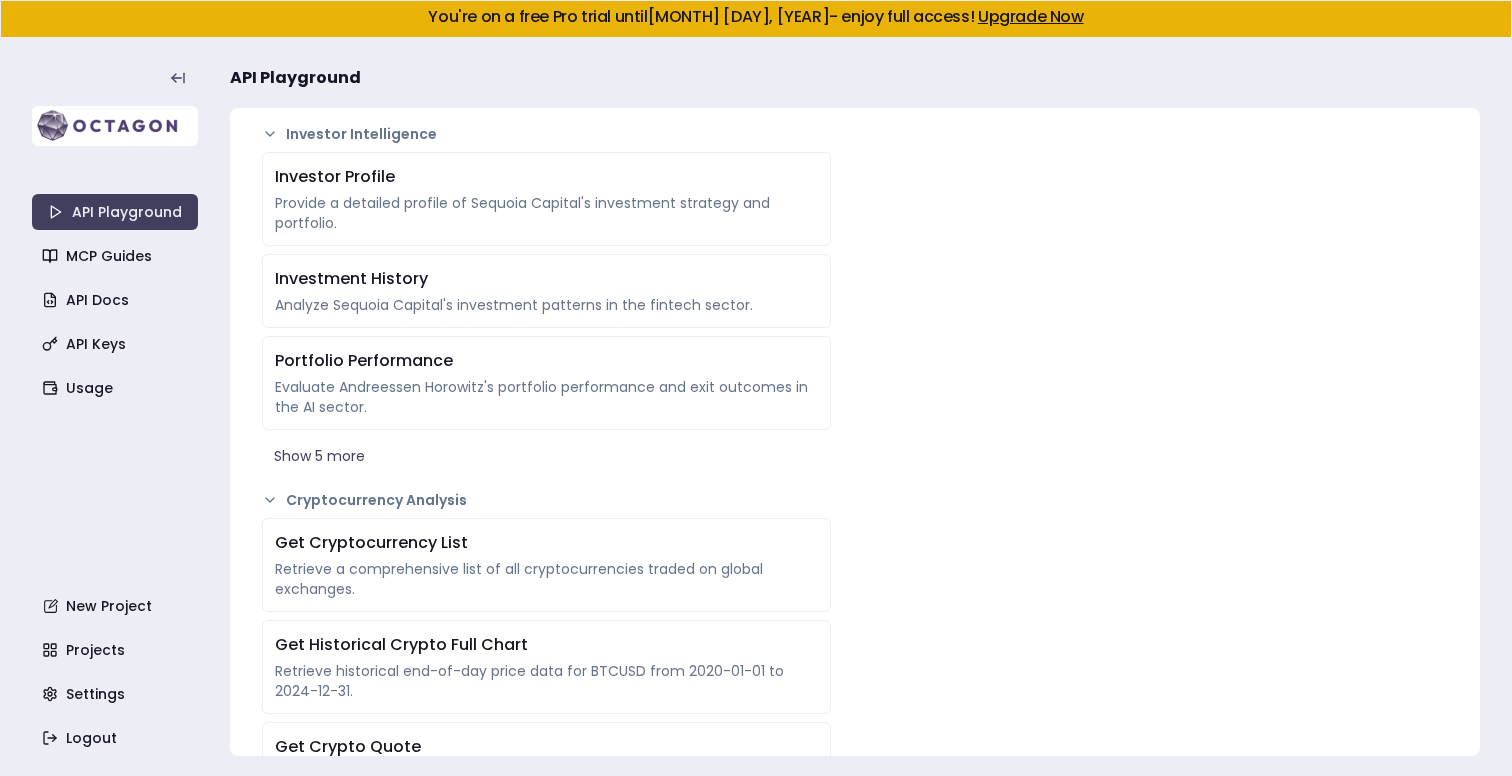 click at bounding box center (115, 126) 